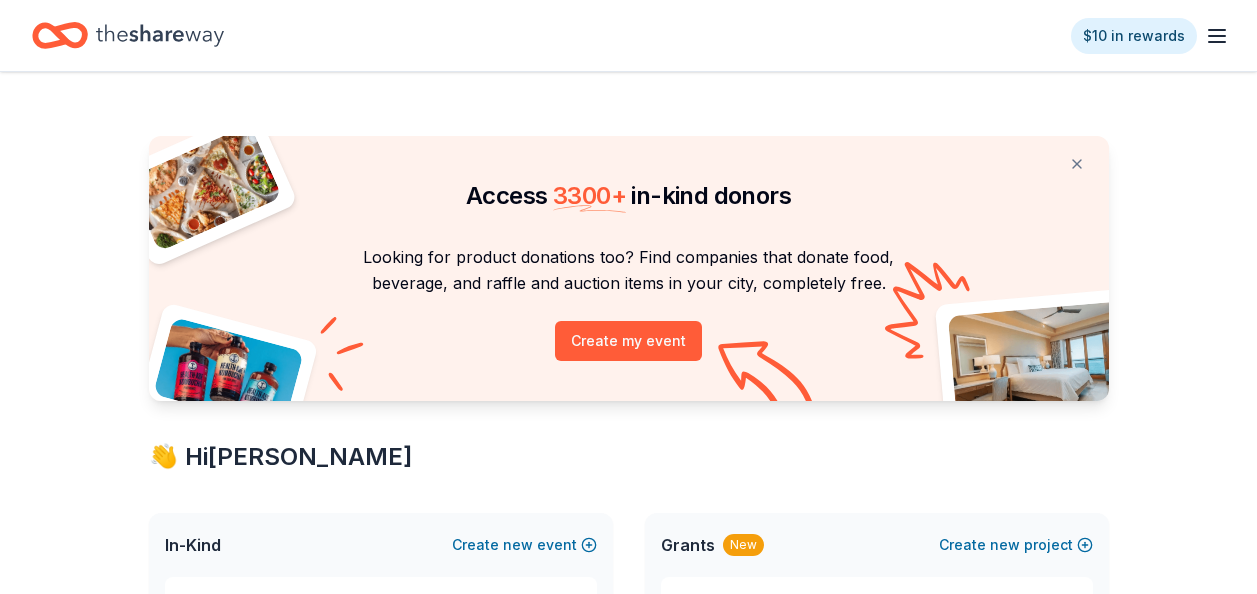scroll, scrollTop: 0, scrollLeft: 0, axis: both 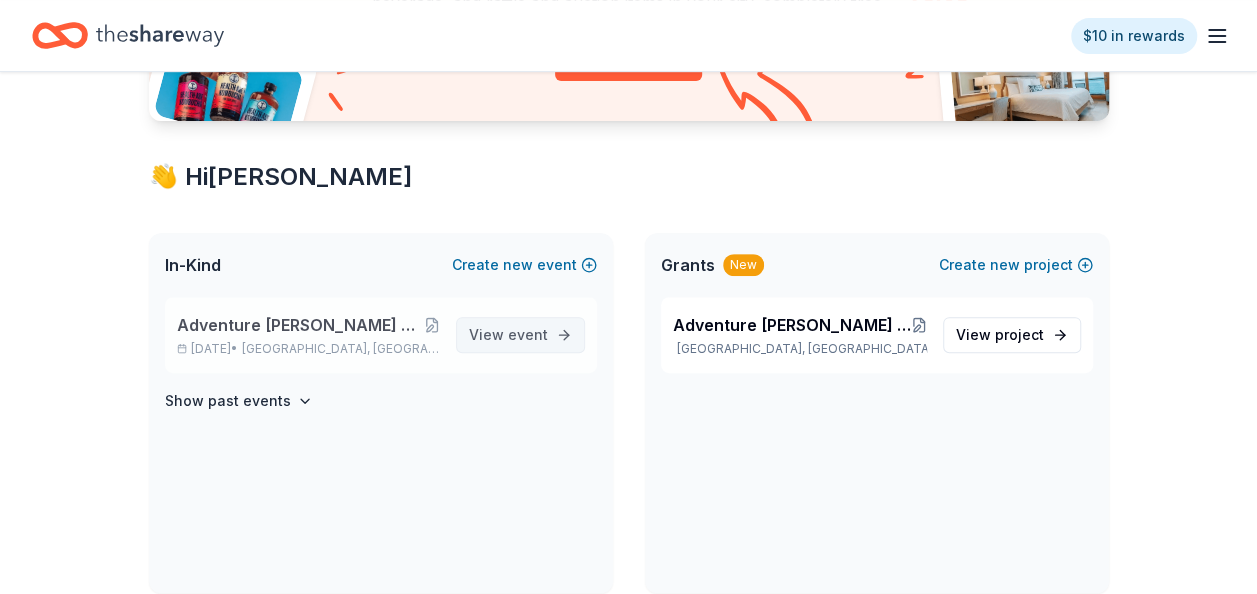 click on "event" at bounding box center (528, 334) 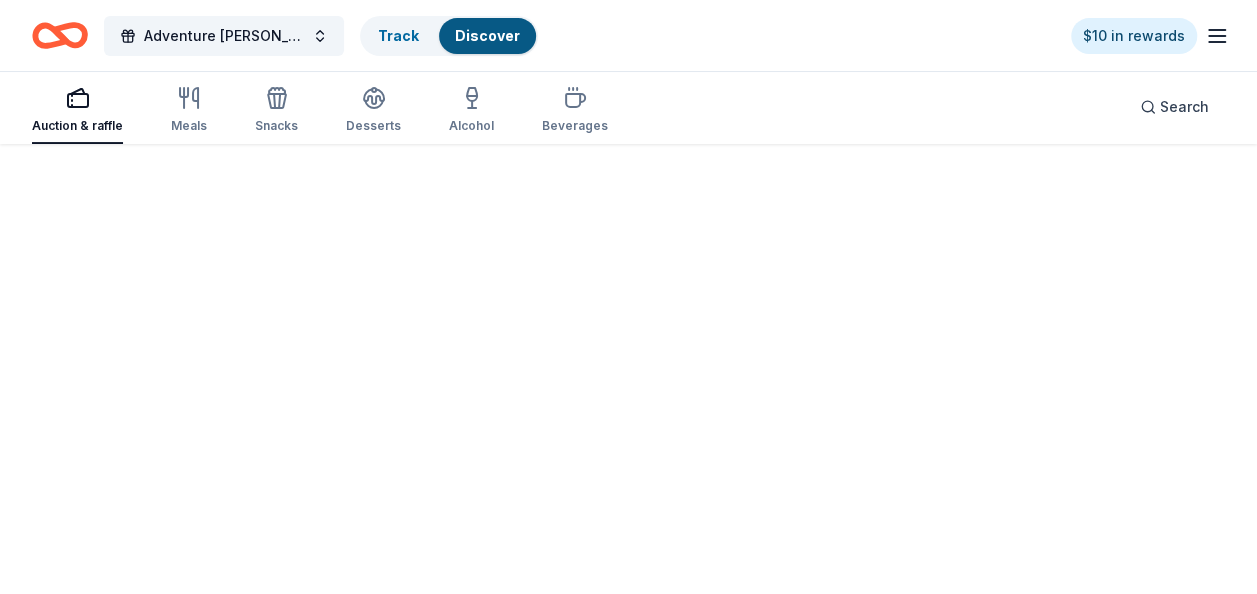 scroll, scrollTop: 0, scrollLeft: 0, axis: both 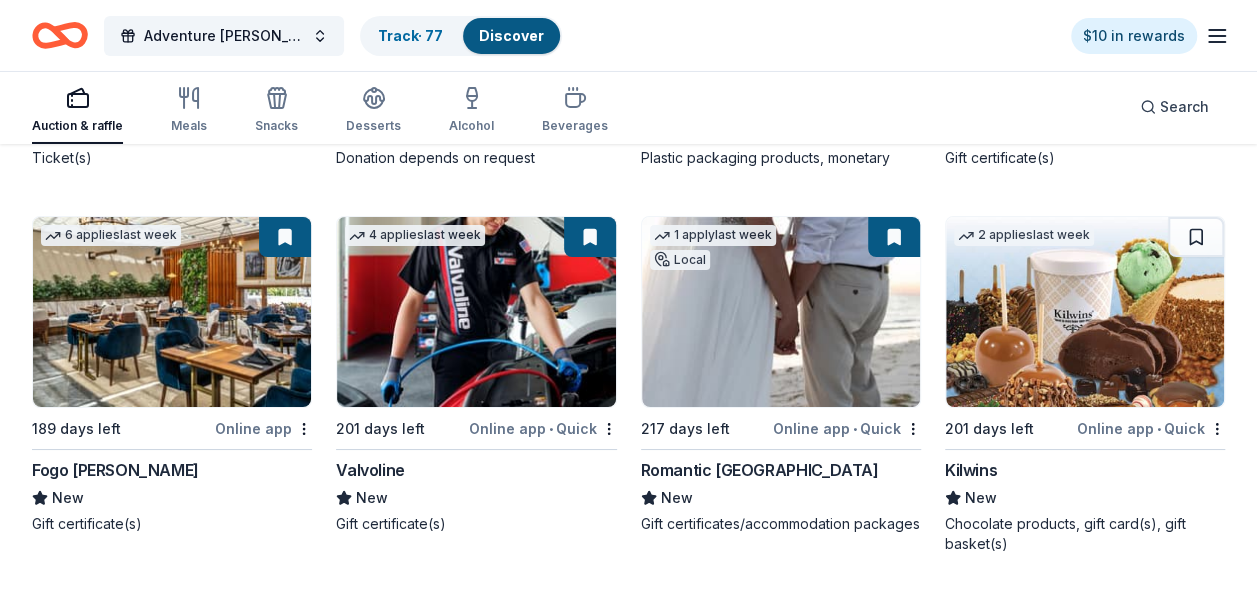 click at bounding box center (1085, 312) 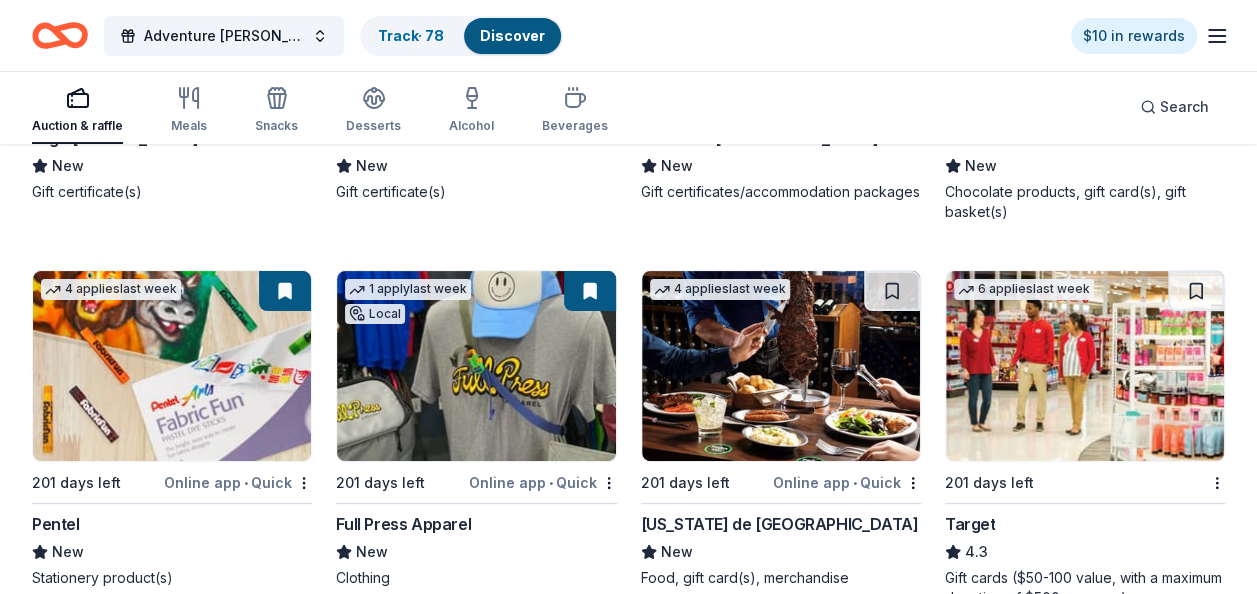 scroll, scrollTop: 7686, scrollLeft: 0, axis: vertical 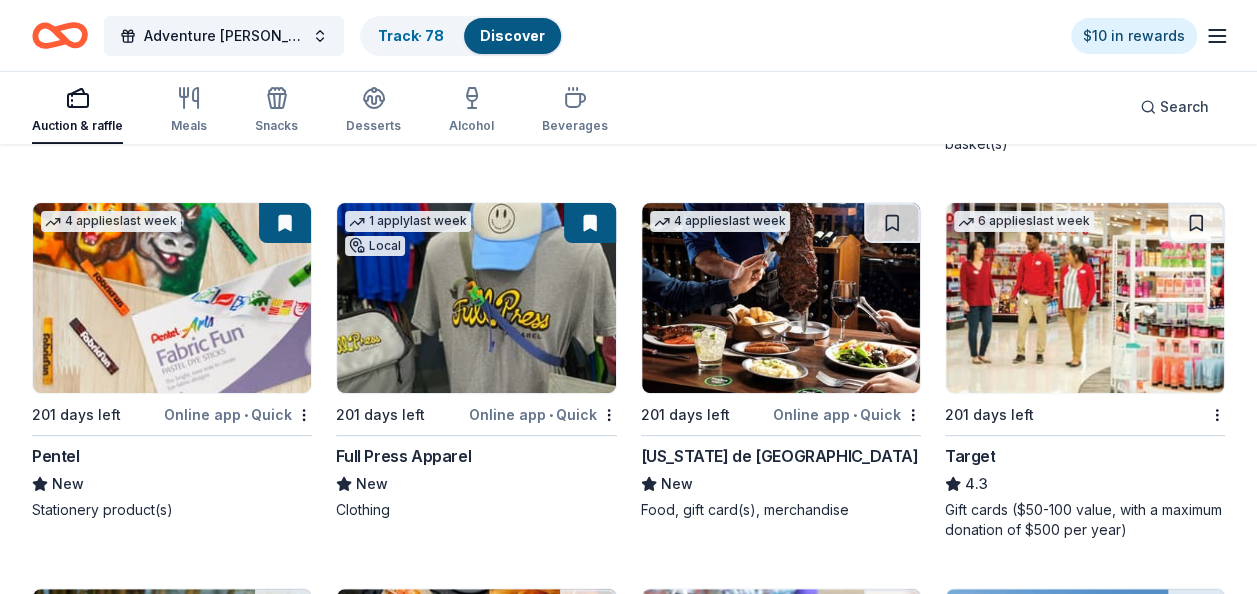 click at bounding box center [781, 298] 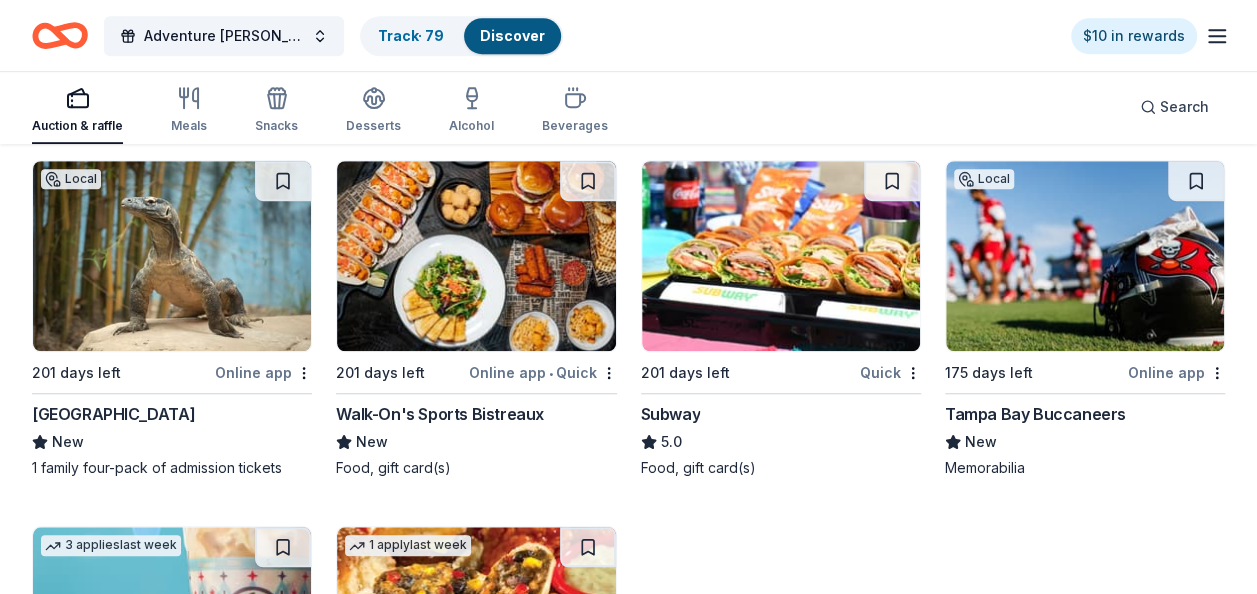 scroll, scrollTop: 8166, scrollLeft: 0, axis: vertical 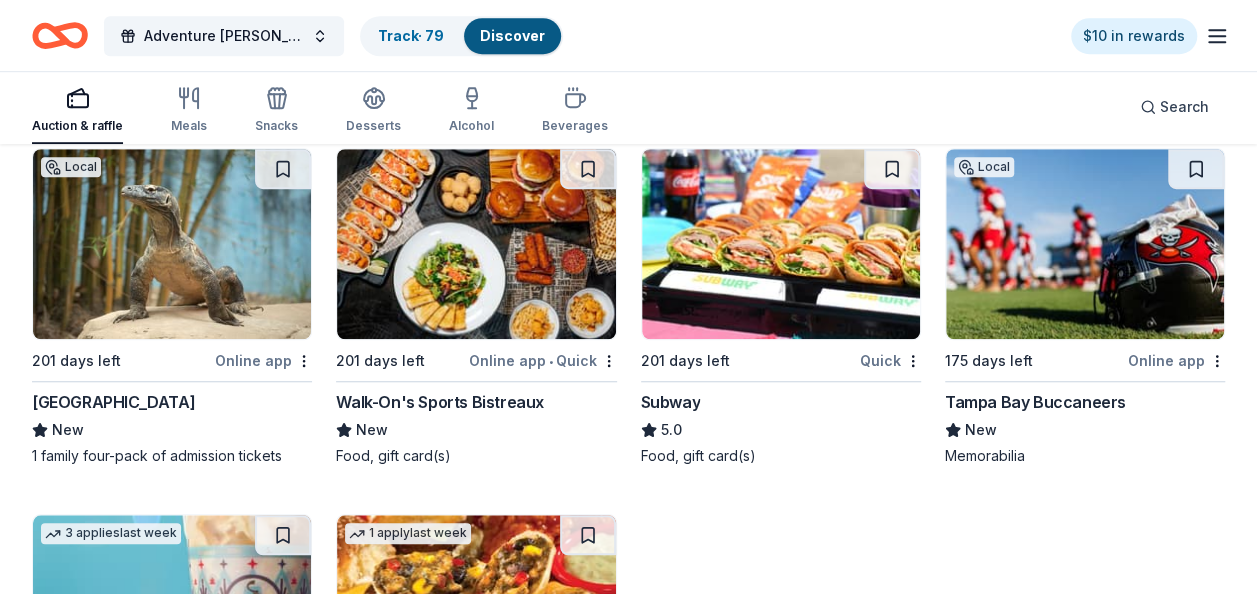 click at bounding box center (172, 244) 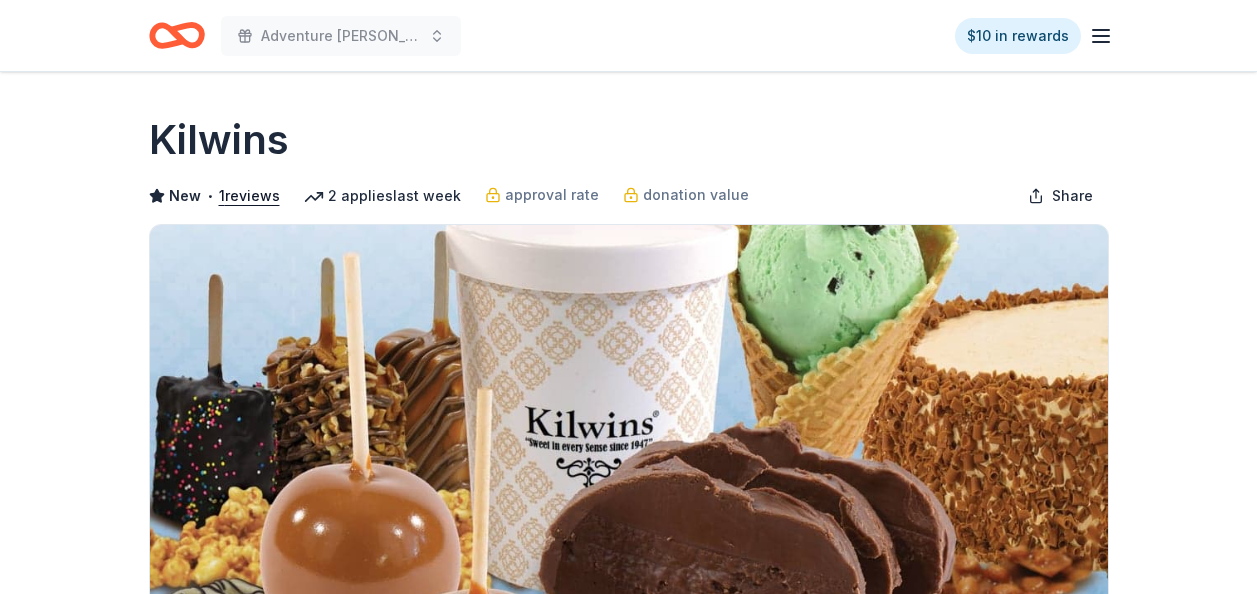 scroll, scrollTop: 0, scrollLeft: 0, axis: both 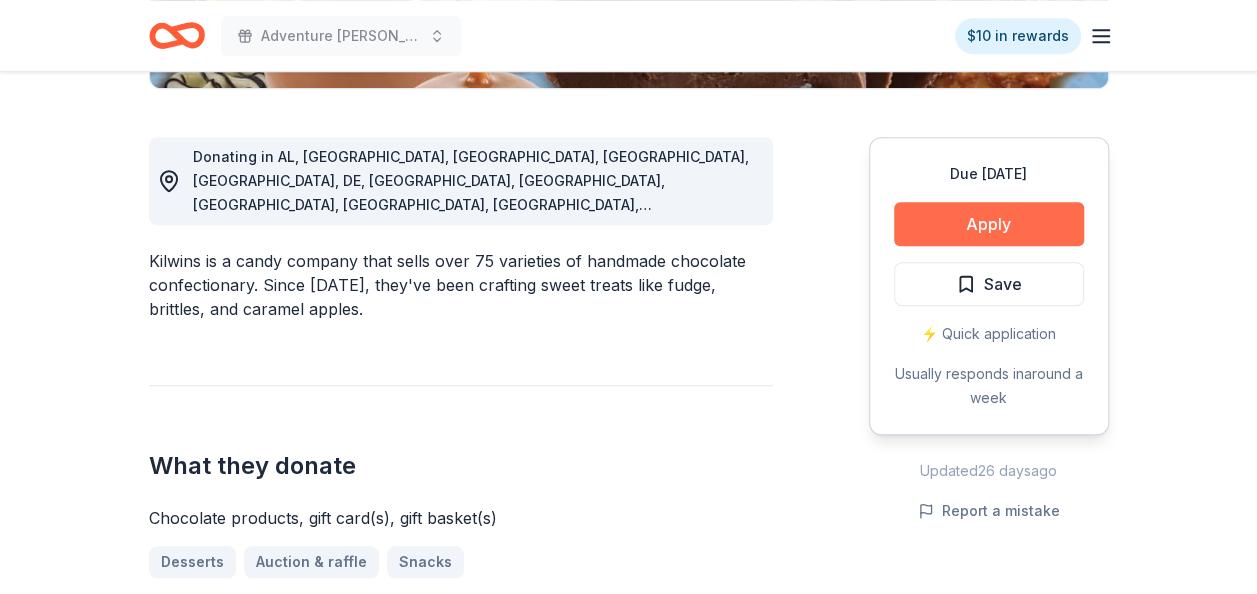click on "Apply" at bounding box center (989, 224) 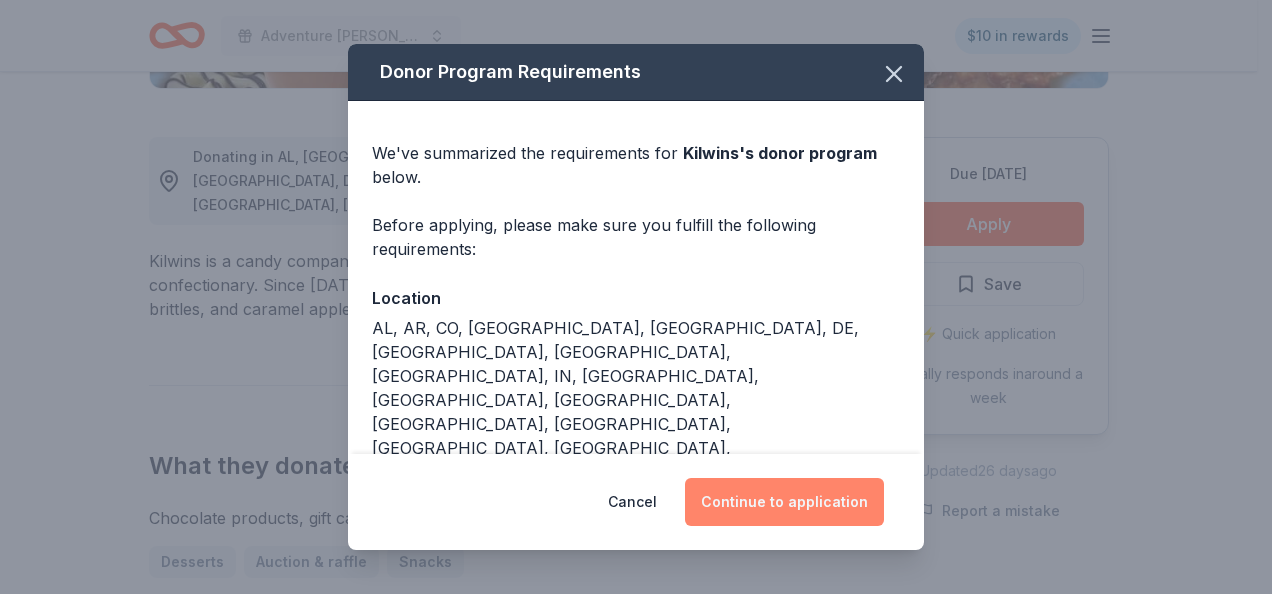 click on "Continue to application" at bounding box center (784, 502) 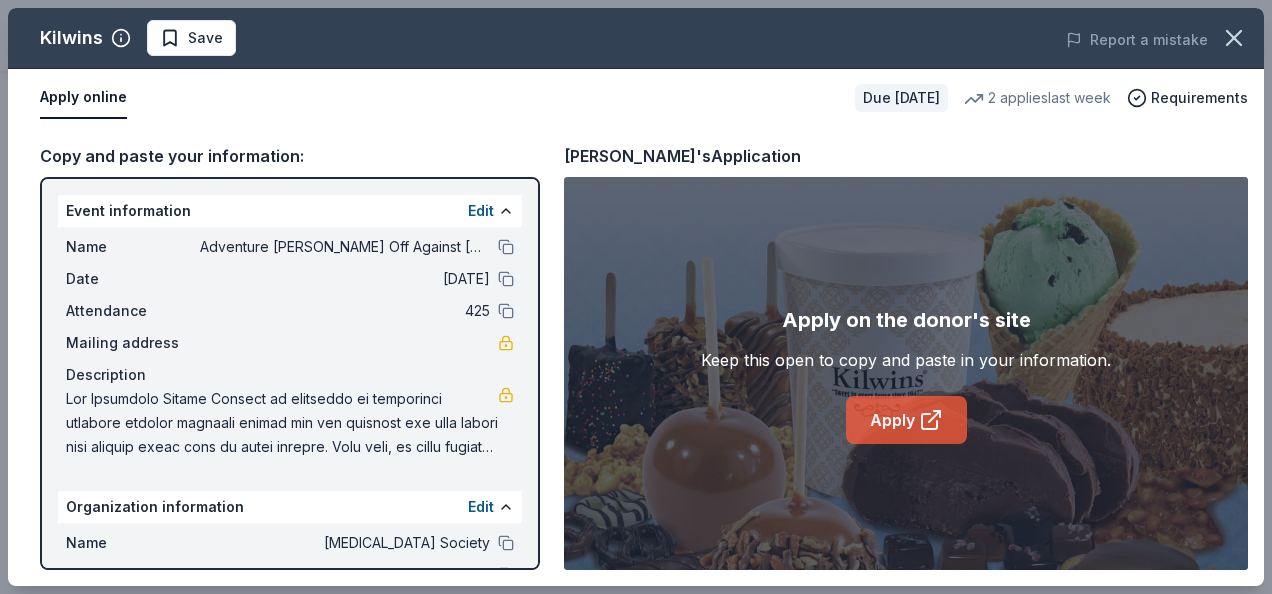 click on "Apply" at bounding box center (906, 420) 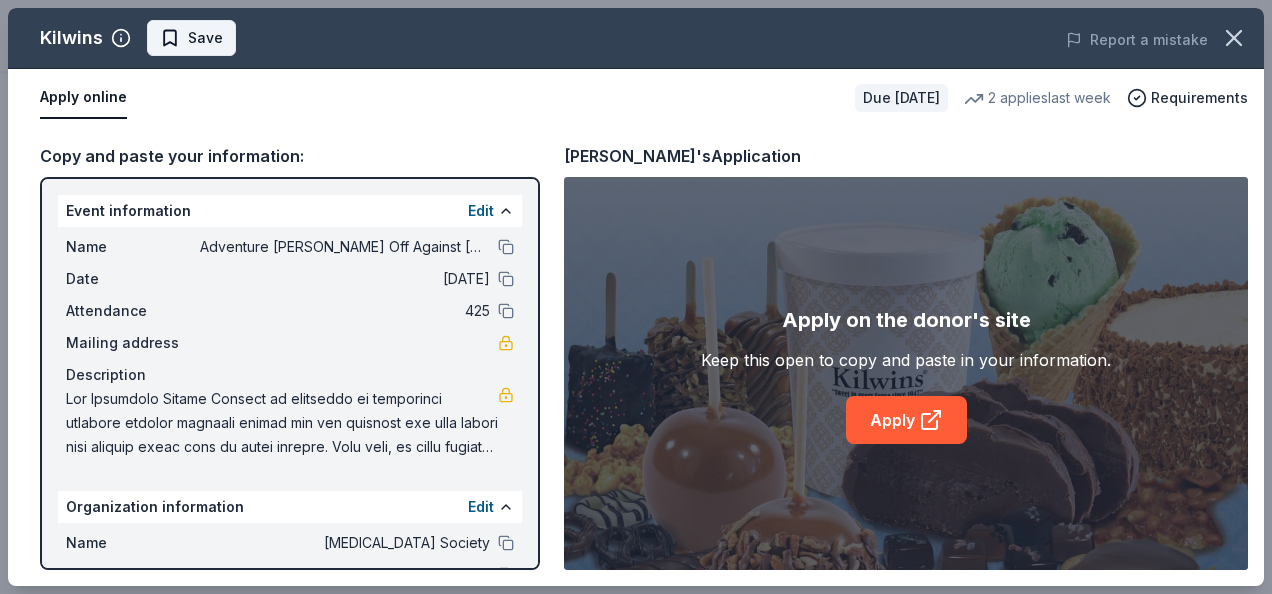 click on "Save" at bounding box center (205, 38) 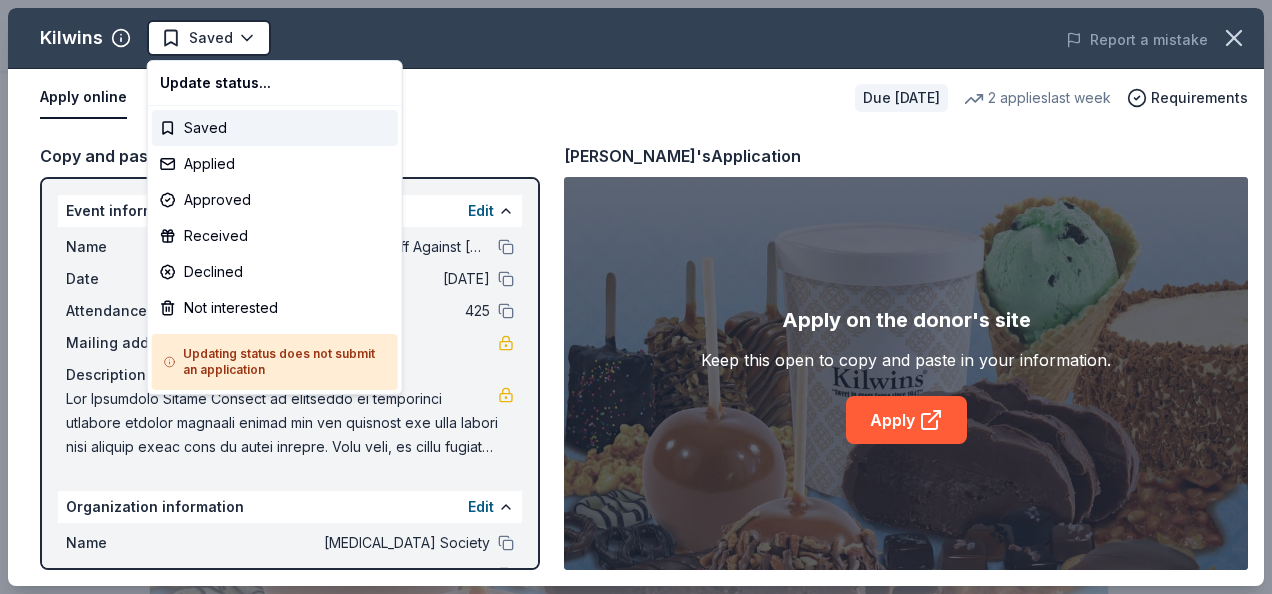 scroll, scrollTop: 0, scrollLeft: 0, axis: both 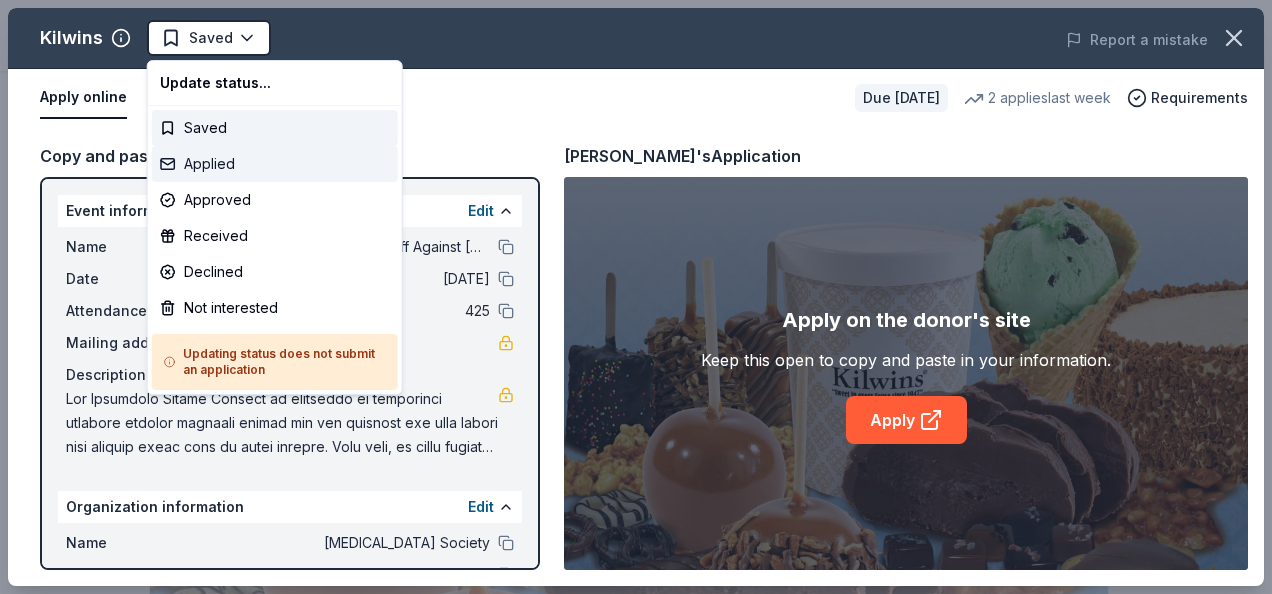 click on "Applied" at bounding box center (275, 164) 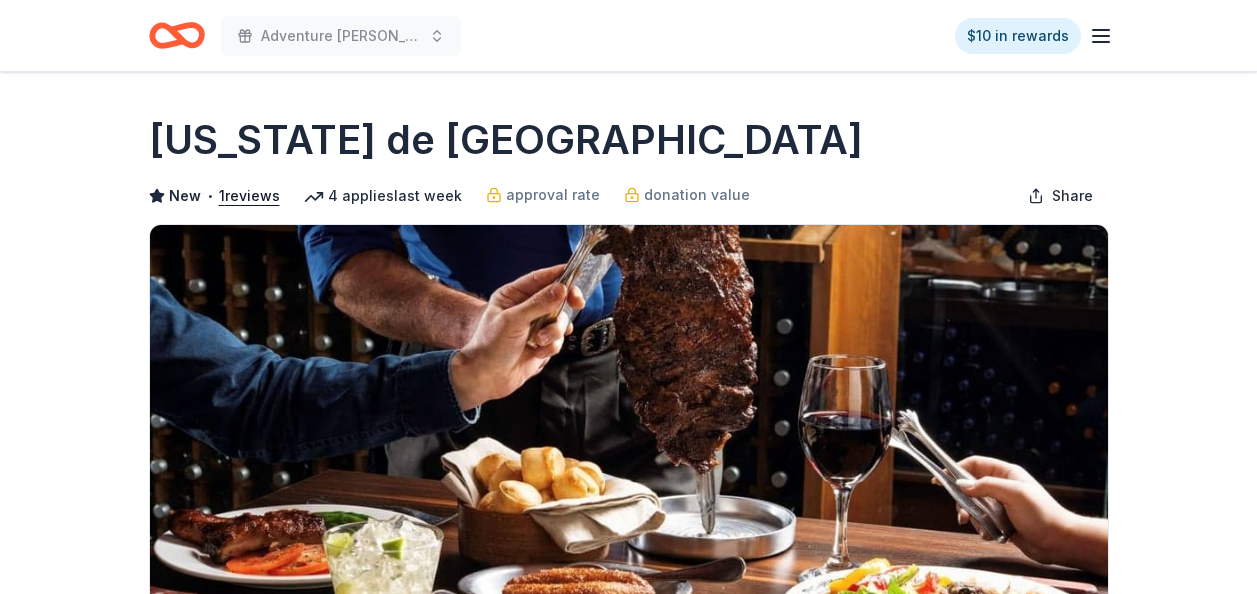scroll, scrollTop: 0, scrollLeft: 0, axis: both 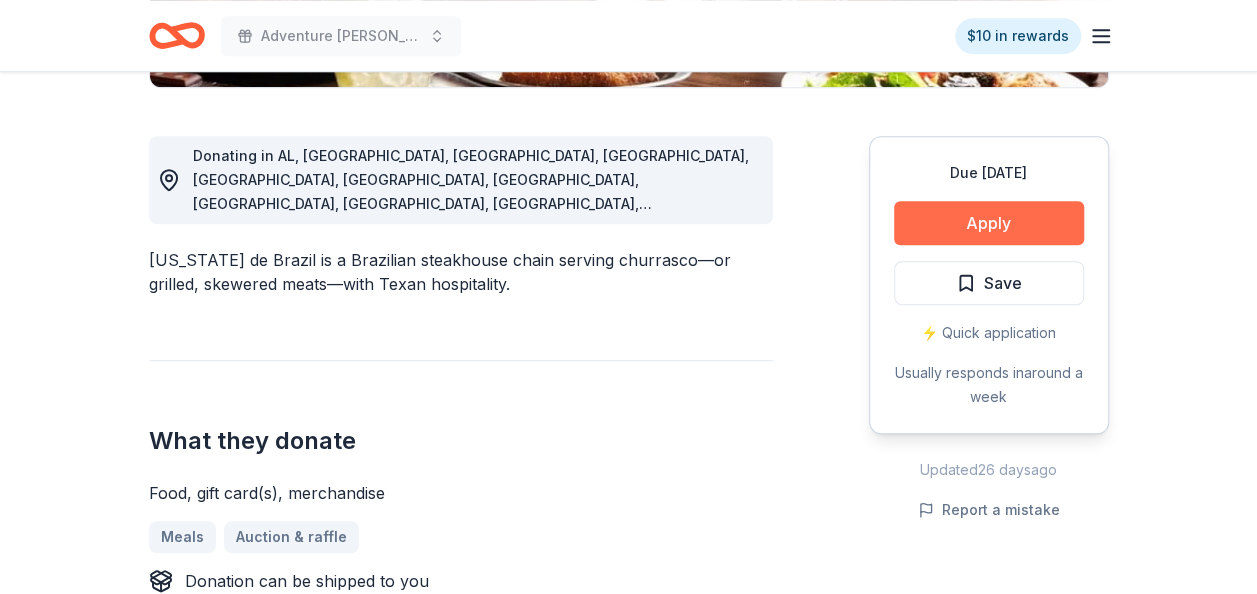 click on "Apply" at bounding box center [989, 223] 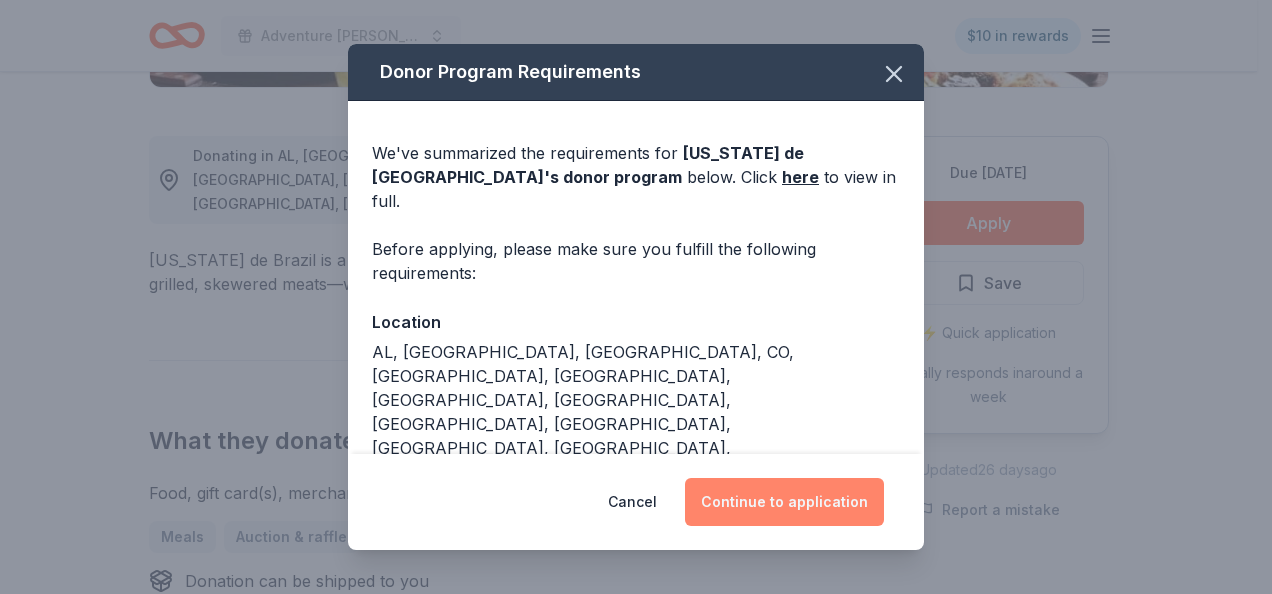 click on "Continue to application" at bounding box center (784, 502) 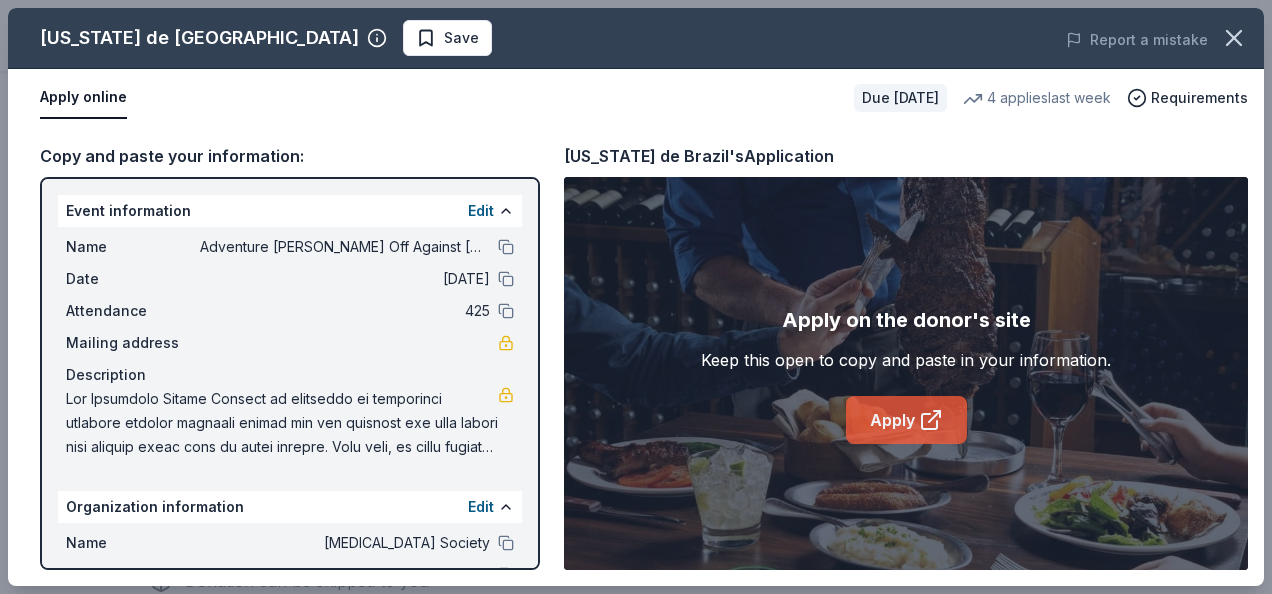 click on "Apply" at bounding box center [906, 420] 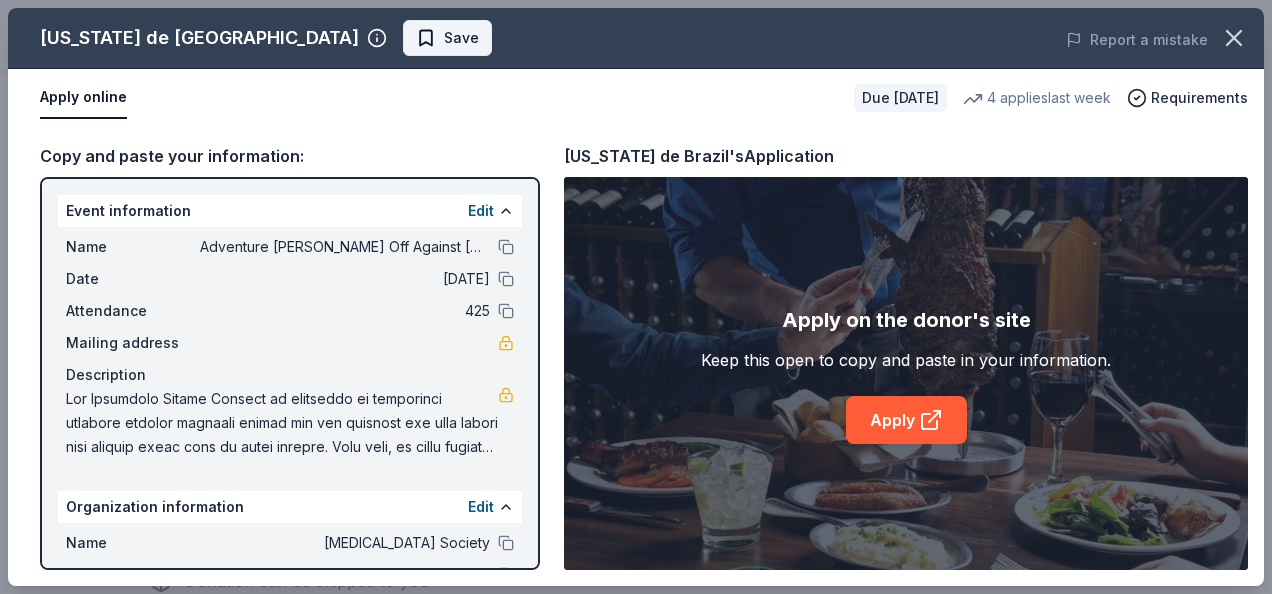 click on "Save" at bounding box center (461, 38) 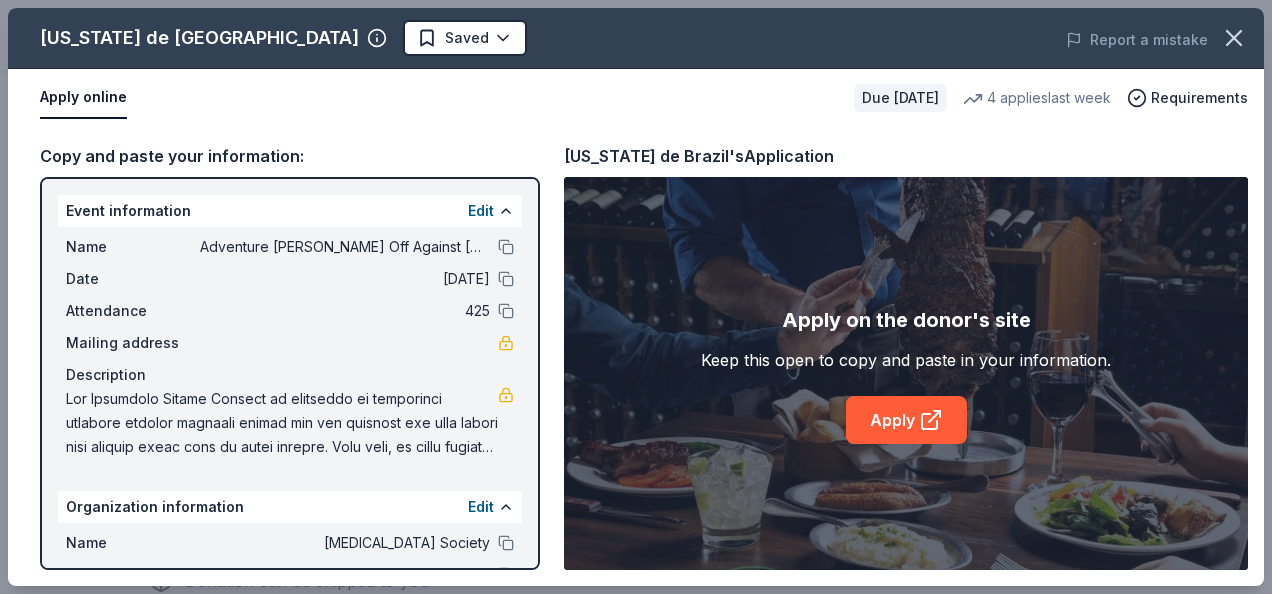 scroll, scrollTop: 0, scrollLeft: 0, axis: both 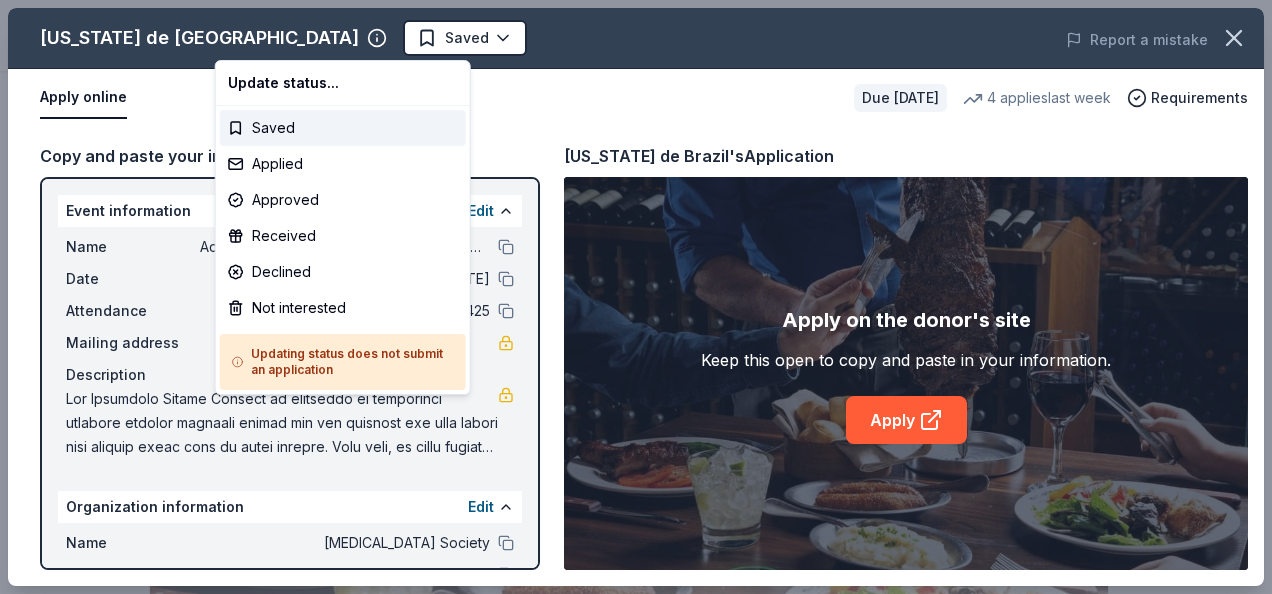 click on "Adventure Ted Tees Off Against Childhood Cancer-Fairways For Fighters Saved Apply Due in 201 days Share Texas de Brazil New • 1  reviews 4   applies  last week approval rate donation value Share Donating in AL, AR, CA, CO, CT, FL, HI, IL, KY, LA, MI, NE, NV, NY, OH, OK, PA, SC, TN, TX, VA, WA, WI Texas de Brazil is a Brazilian steakhouse chain serving churrasco—or grilled, skewered meats—with Texan hospitality. What they donate Food, gift card(s), merchandise Meals Auction & raffle Donation can be shipped to you Donation is small & easy to send to guests Who they donate to Texas de Brazil  hasn ' t listed any preferences or eligibility criteria. Due in 201 days Apply Saved ⚡️ Quick application Usually responds in  around a week Updated  26 days  ago Report a mistake approval rate 20 % approved 30 % declined 50 % no response donation value (average) 20% 70% 0% 10% $xx - $xx $xx - $xx $xx - $xx $xx - $xx Upgrade to Pro to view approval rates and average donation values New • 1  reviews Wellington 1" at bounding box center [628, 297] 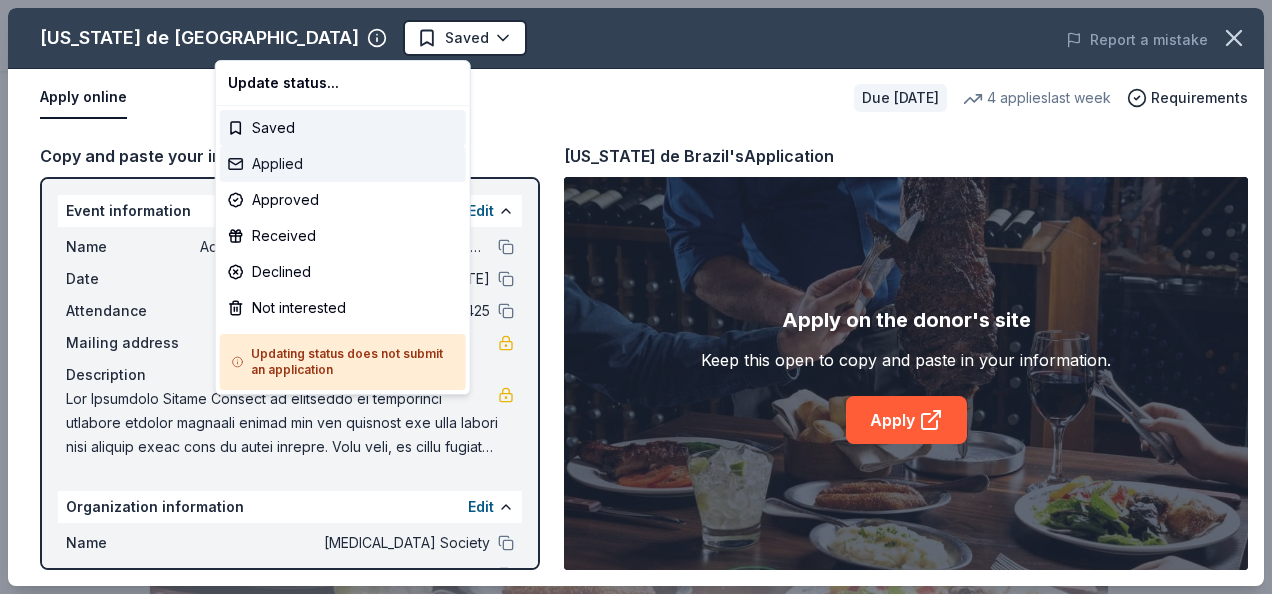 click on "Applied" at bounding box center [343, 164] 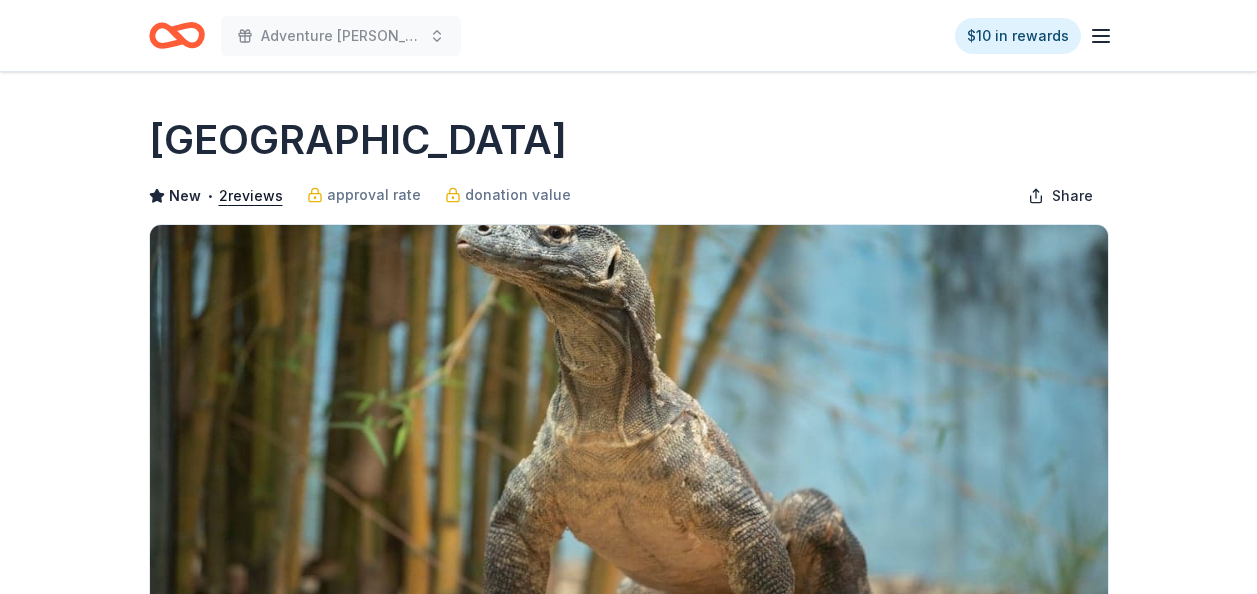 scroll, scrollTop: 0, scrollLeft: 0, axis: both 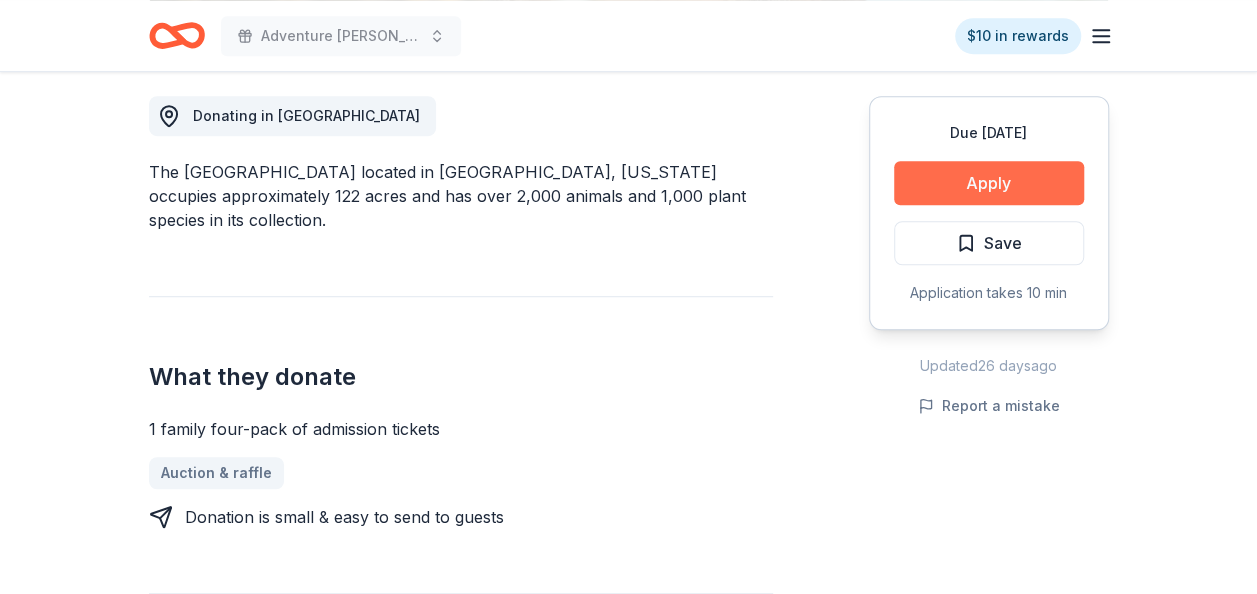 click on "Apply" at bounding box center (989, 183) 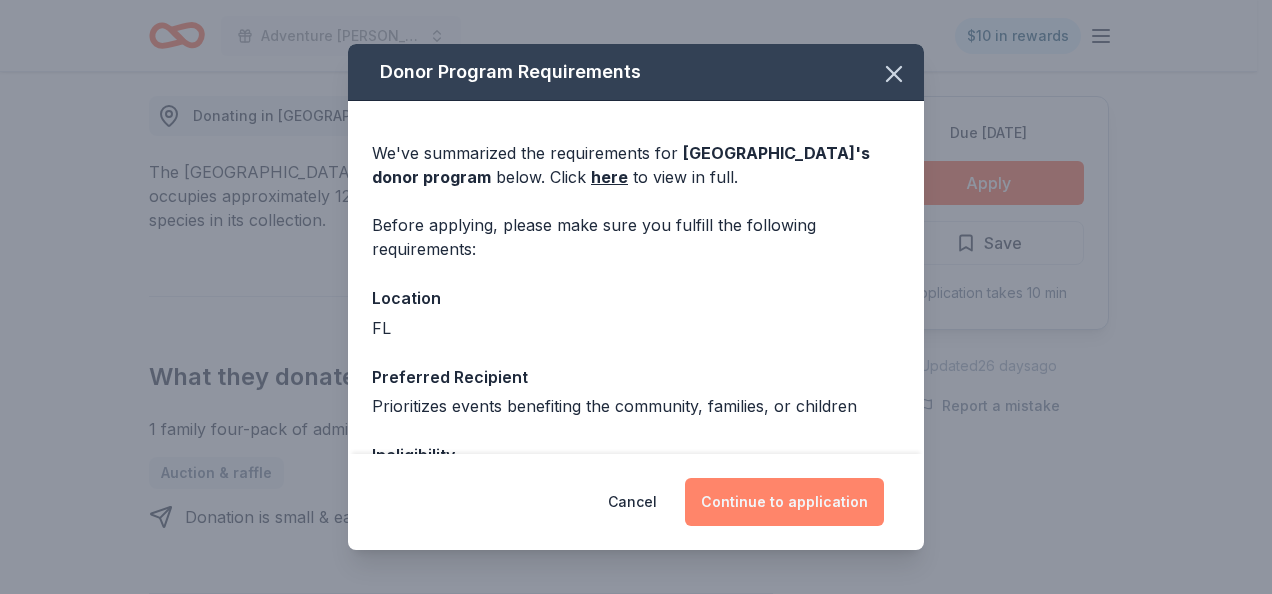 click on "Continue to application" at bounding box center [784, 502] 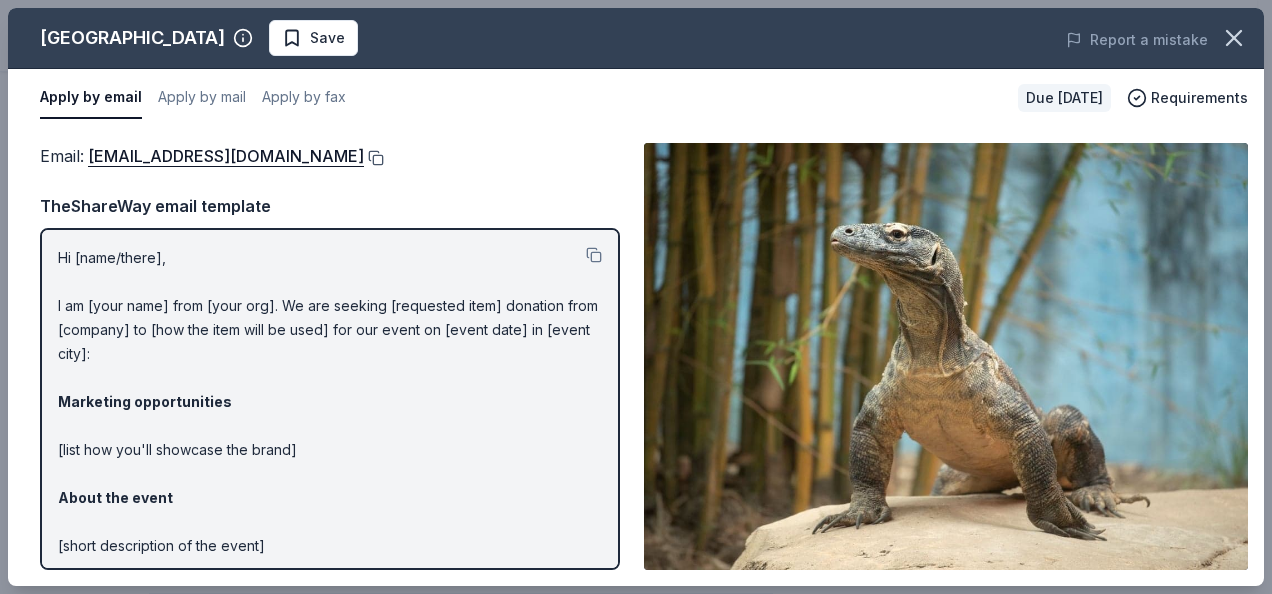 click at bounding box center [374, 158] 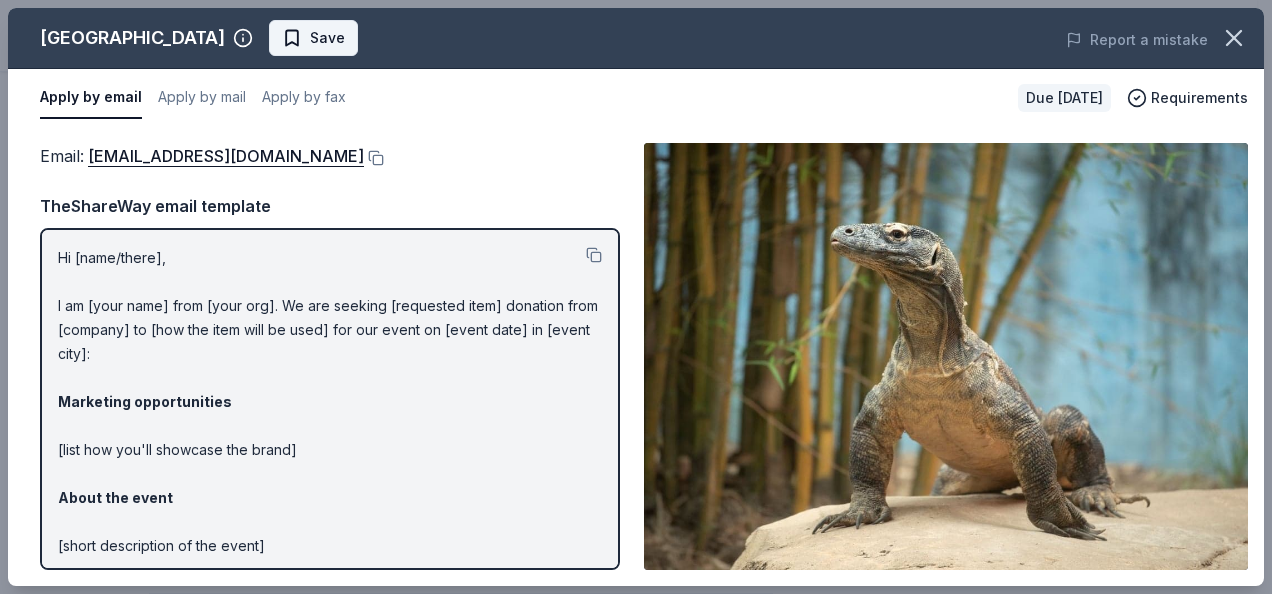 click on "Save" at bounding box center [327, 38] 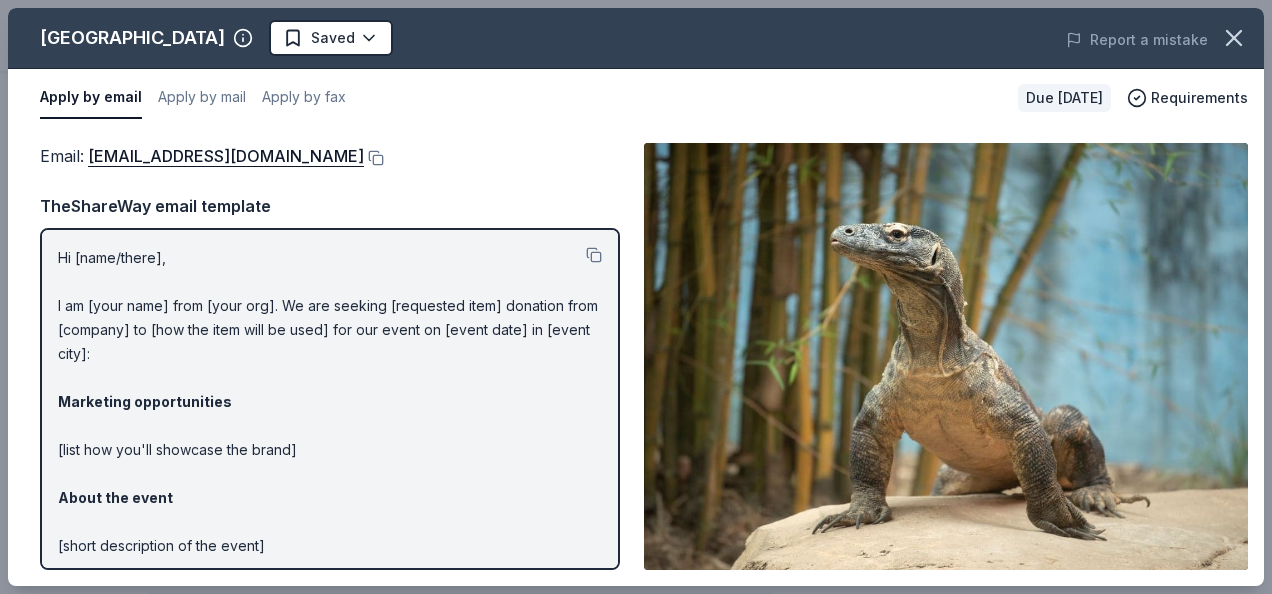scroll, scrollTop: 0, scrollLeft: 0, axis: both 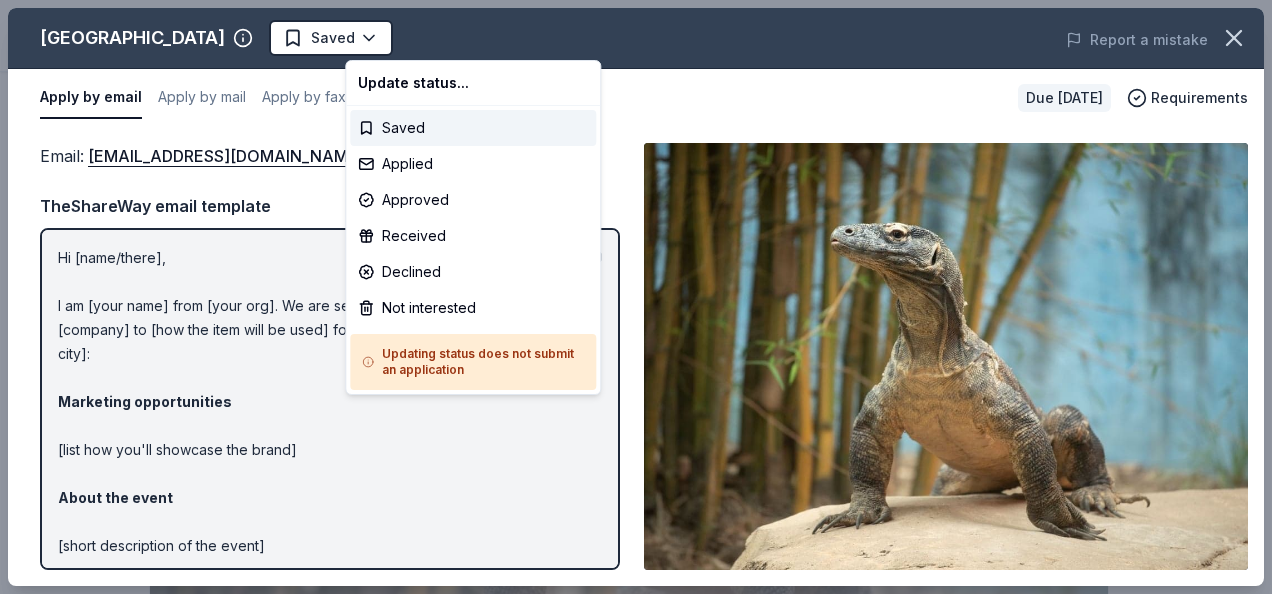 click on "Adventure Ted Tees Off Against Childhood Cancer-Fairways For Fighters Saved Apply Due in 201 days Share Jacksonville Zoo and Gardens New • 2  reviews approval rate donation value Share Donating in FL The Jacksonville Zoo located in Jacksonville, Florida occupies approximately 122 acres and has over 2,000 animals and 1,000 plant species in its collection. What they donate 1 family four-pack of admission tickets Auction & raffle Donation is small & easy to send to guests Who they donate to  Preferred Prioritizes events benefiting the community, families, or children Children Education 501(c)(3) required  Ineligible for-profit organizations; individuals or individual families; political parties For profit Individuals Political Due in 201 days Apply Saved Application takes 10 min Updated  26 days  ago Report a mistake approval rate 20 % approved 30 % declined 50 % no response donation value (average) 20% 70% 0% 10% $xx - $xx $xx - $xx $xx - $xx $xx - $xx Upgrade to Pro New • 2  reviews May 2022 • Approved 3" at bounding box center (628, 297) 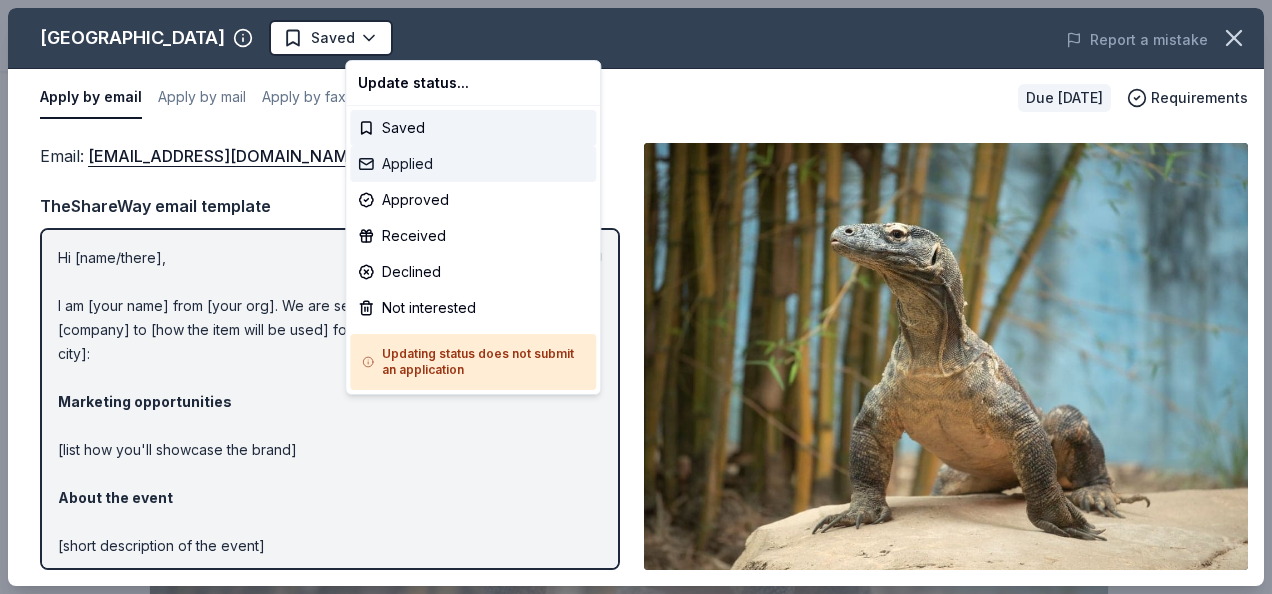 click on "Applied" at bounding box center [473, 164] 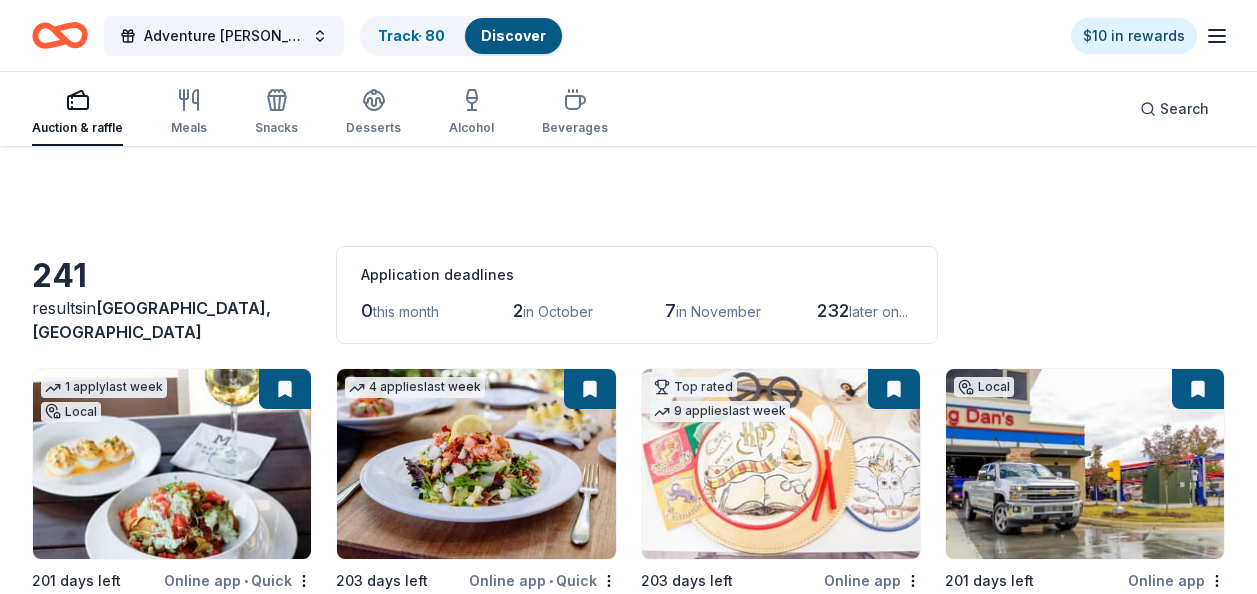 scroll, scrollTop: 8166, scrollLeft: 0, axis: vertical 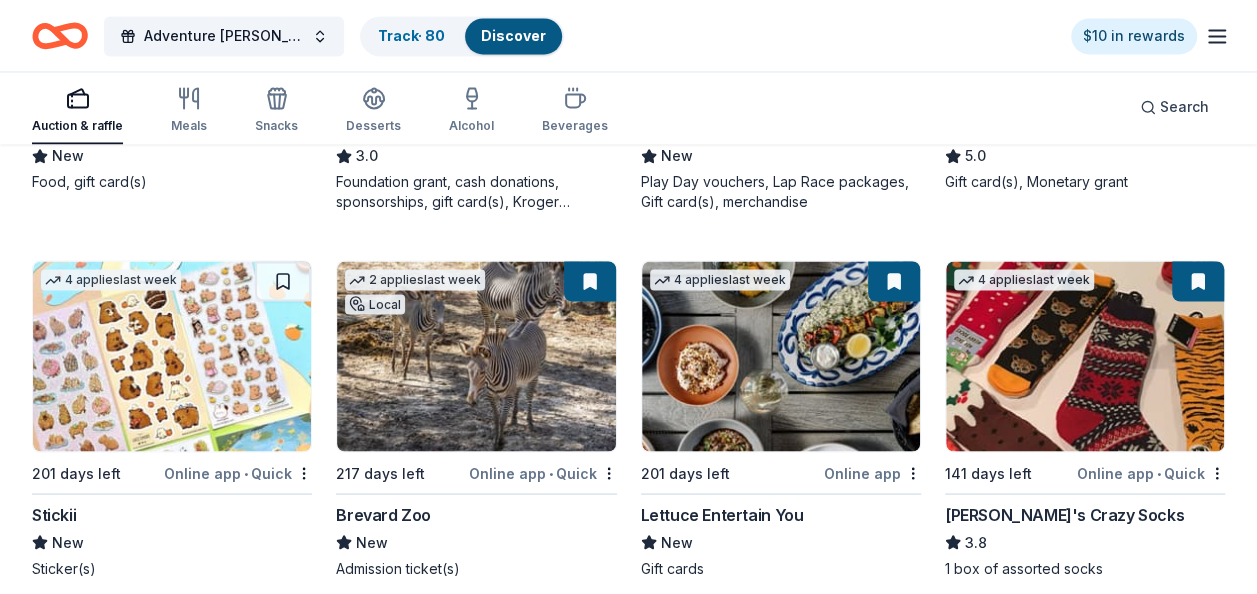click on "241 results  in  [GEOGRAPHIC_DATA], [GEOGRAPHIC_DATA] Application deadlines 0  this month 2  in [DATE]  in November 232  later on... 1   apply  last week Local 201 days left Online app • Quick [PERSON_NAME] Tavern New Food, gift card(s) 4   applies  last week 203 days left Online app • Quick [PERSON_NAME] Restaurants New Food, gift card(s) Top rated 9   applies  last week 203 days left Online app Oriental Trading 4.8 Donation depends on request Local 201 days left Online app Big Dan's Car Wash New Gift cards, wash passes Top rated 3   applies  last week 201 days left Online app WonderWorks Orlando 5.0 Tickets 2   applies  last week 201 days left Online app • Quick Chuy's Tex-Mex 5.0 Food, gift card(s) Top rated 9   applies  last week 171 days left Online app [PERSON_NAME] 4.7 Jewelry products, home decor products, and [PERSON_NAME] Gives Back event in-store or online (or both!) where 20% of the proceeds will support the cause or people you care about. Local 201 days left Online app [GEOGRAPHIC_DATA] ([GEOGRAPHIC_DATA]) New Top rated 2   •" at bounding box center [628, -760] 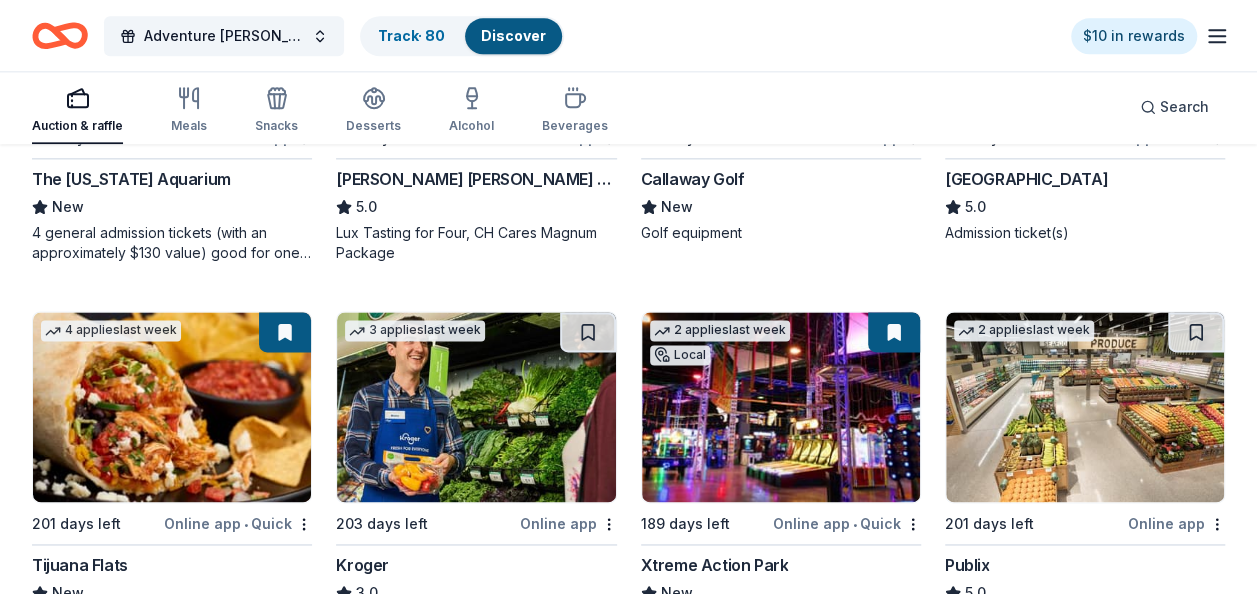 scroll, scrollTop: 4964, scrollLeft: 0, axis: vertical 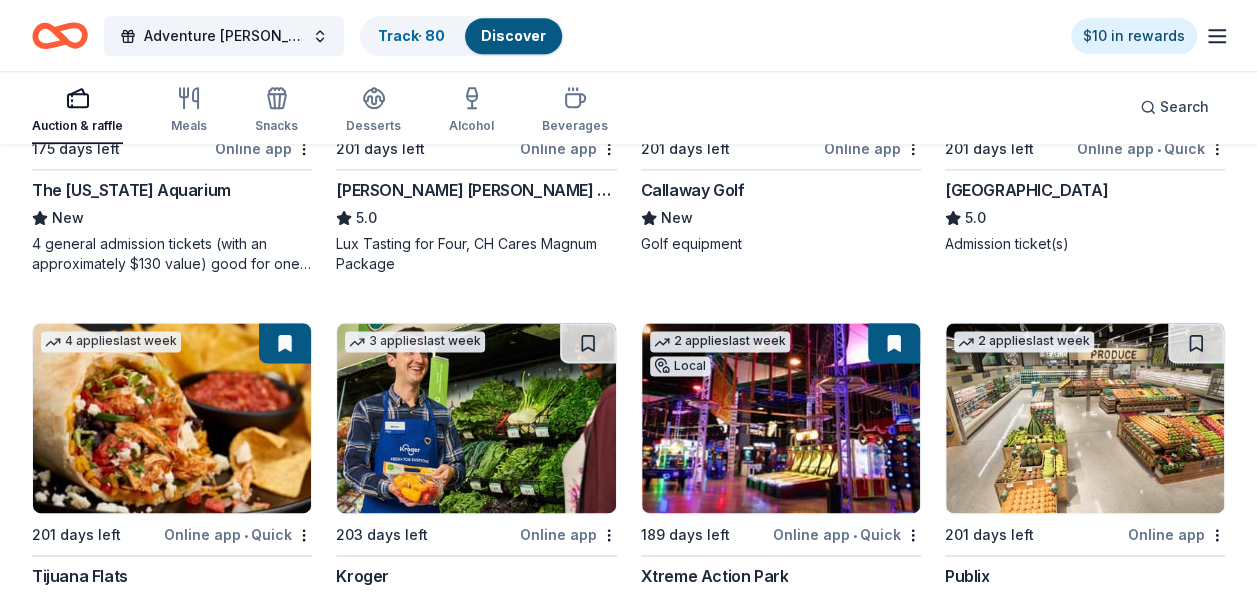 click at bounding box center [476, 418] 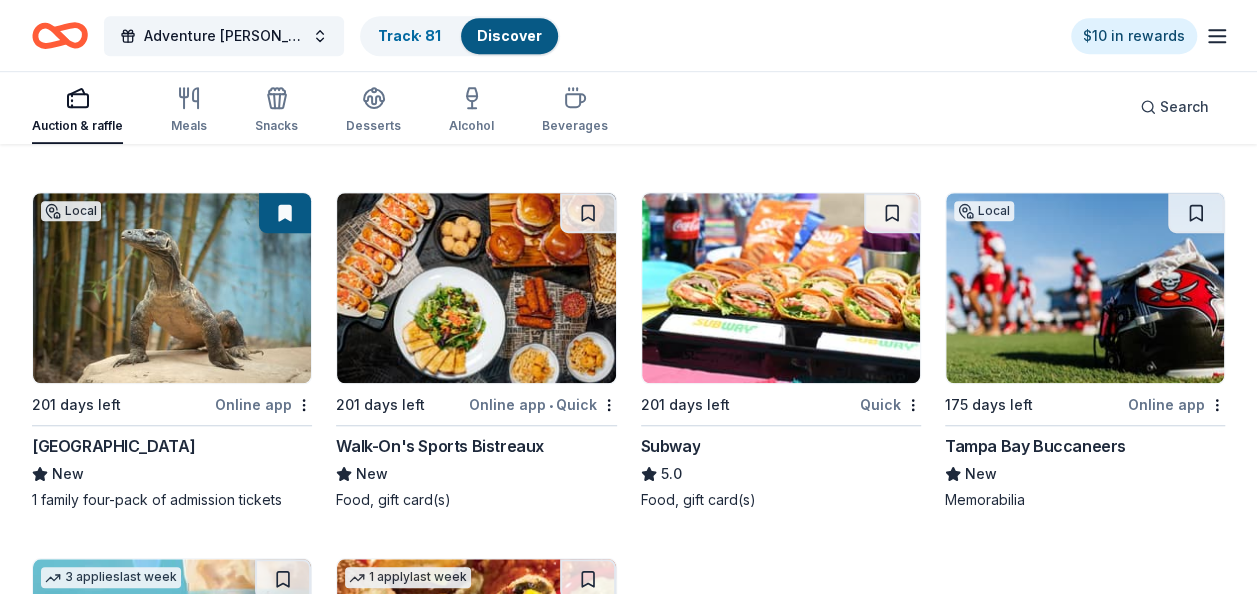 scroll, scrollTop: 8124, scrollLeft: 0, axis: vertical 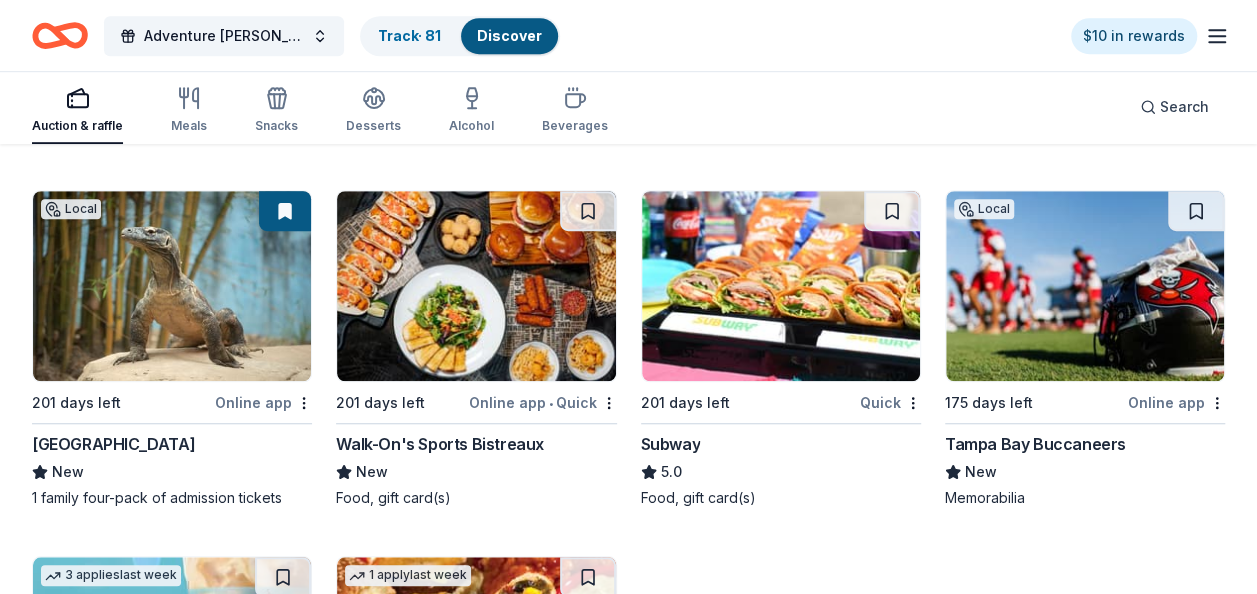 click at bounding box center (781, 286) 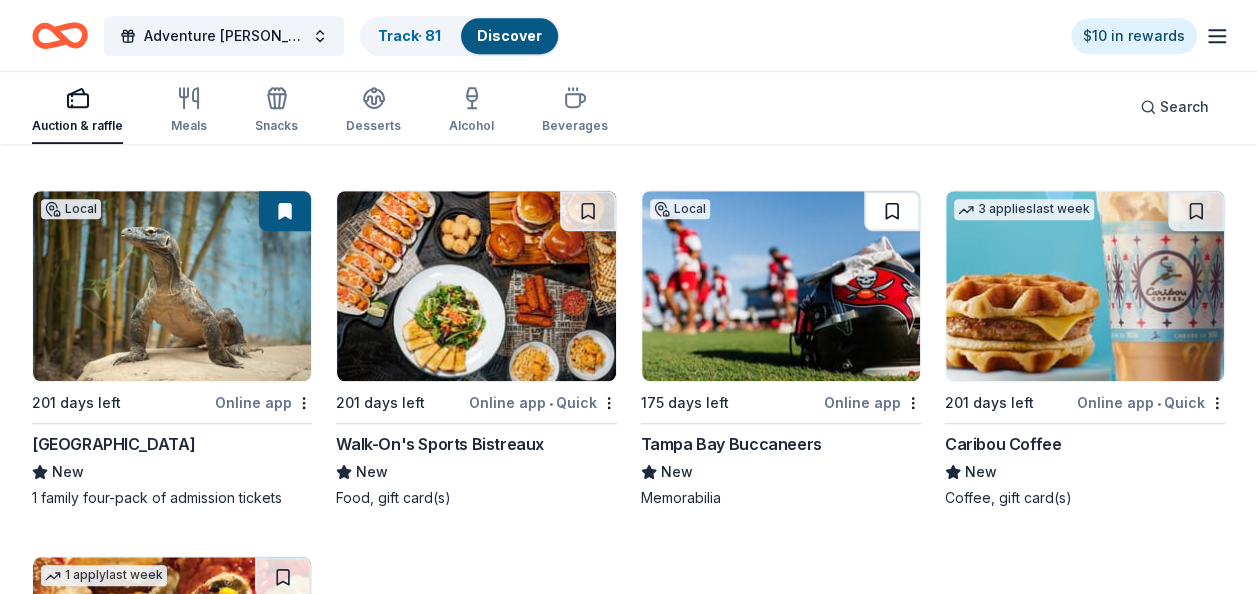 click at bounding box center [892, 211] 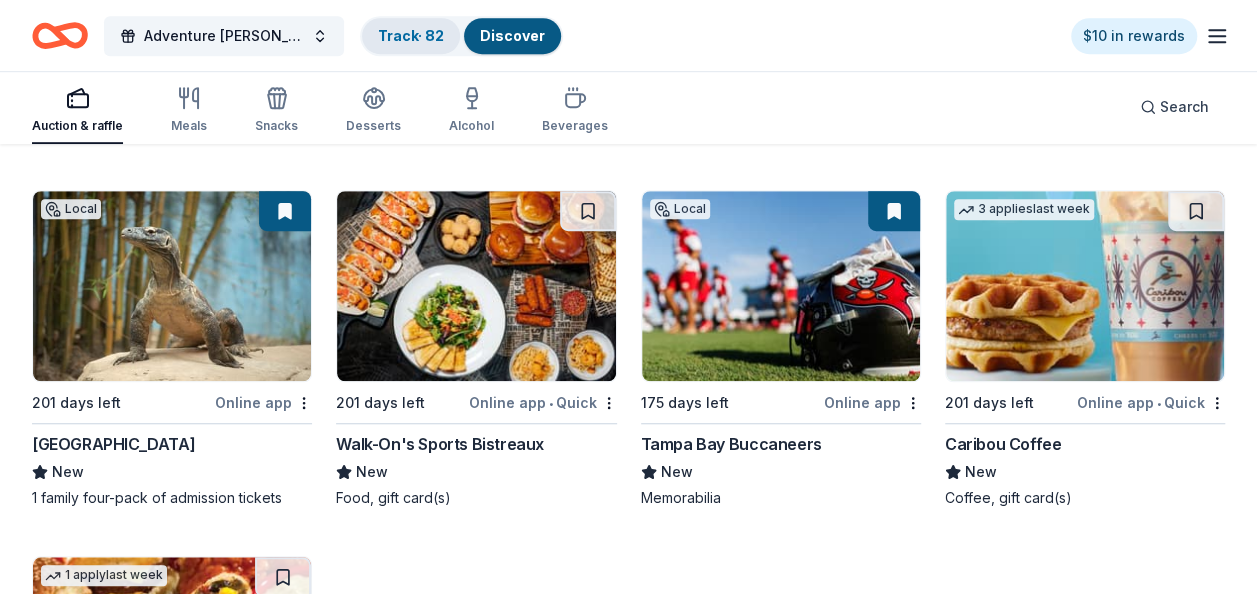 click on "Track  · 82" at bounding box center (411, 35) 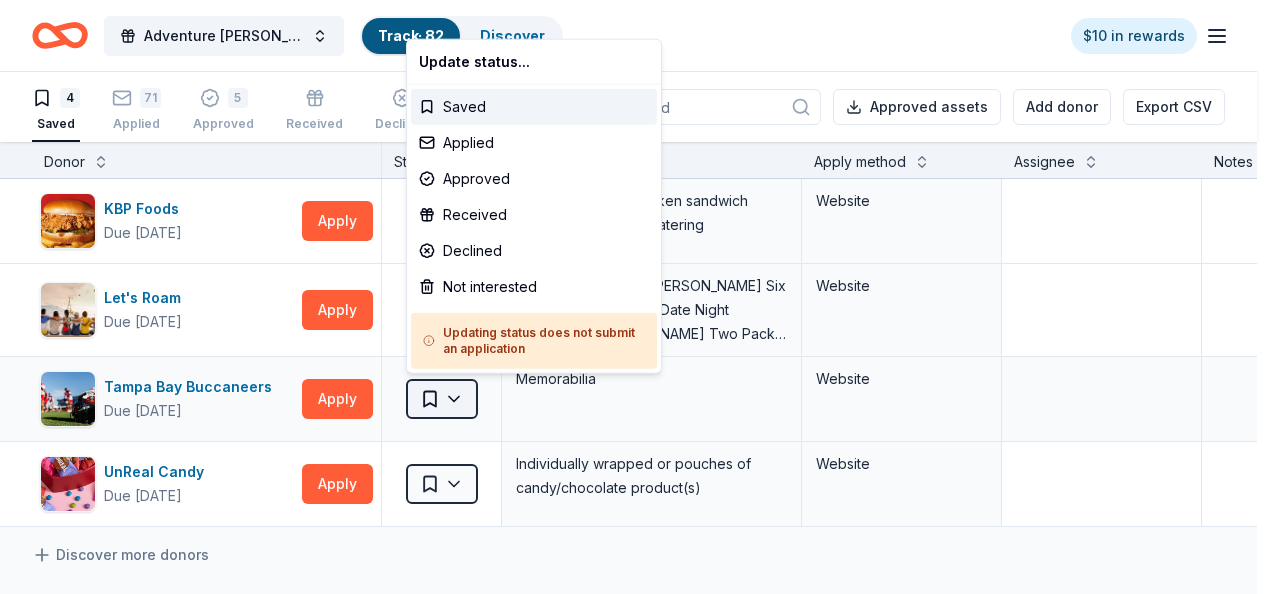 click on "Adventure Ted Tees Off Against Childhood Cancer-Fairways For Fighters Track  · 82 Discover $10 in rewards 4 Saved 71 Applied 5 Approved Received Declined Not interested  Approved assets Add donor Export CSV Donor Status Donation Apply method Assignee Notes KBP Foods Due in 189 days Apply Saved Gift card(s), free chicken sandwich card(s), discounted catering Website Let's Roam Due in 201 days Apply Saved 3 Family Scavenger Hunt Six Pack ($270 Value), 2 Date Night Scavenger Hunt Two Pack ($130 Value) Website Tampa Bay Buccaneers Due in 175 days Apply Saved Memorabilia Website UnReal Candy Due in 210 days Apply Saved Individually wrapped or pouches of candy/chocolate product(s) Website   Discover more donors Saved Update status... Saved Applied Approved Received Declined Not interested Updating status does not submit an application" at bounding box center [636, 297] 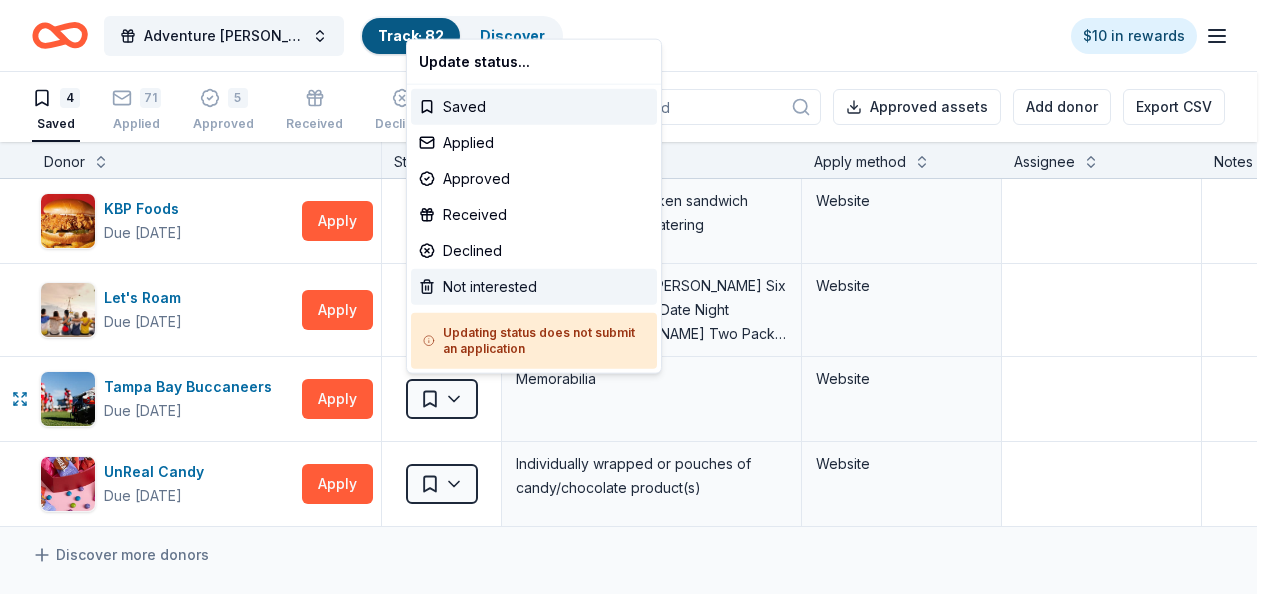 click on "Not interested" at bounding box center [534, 287] 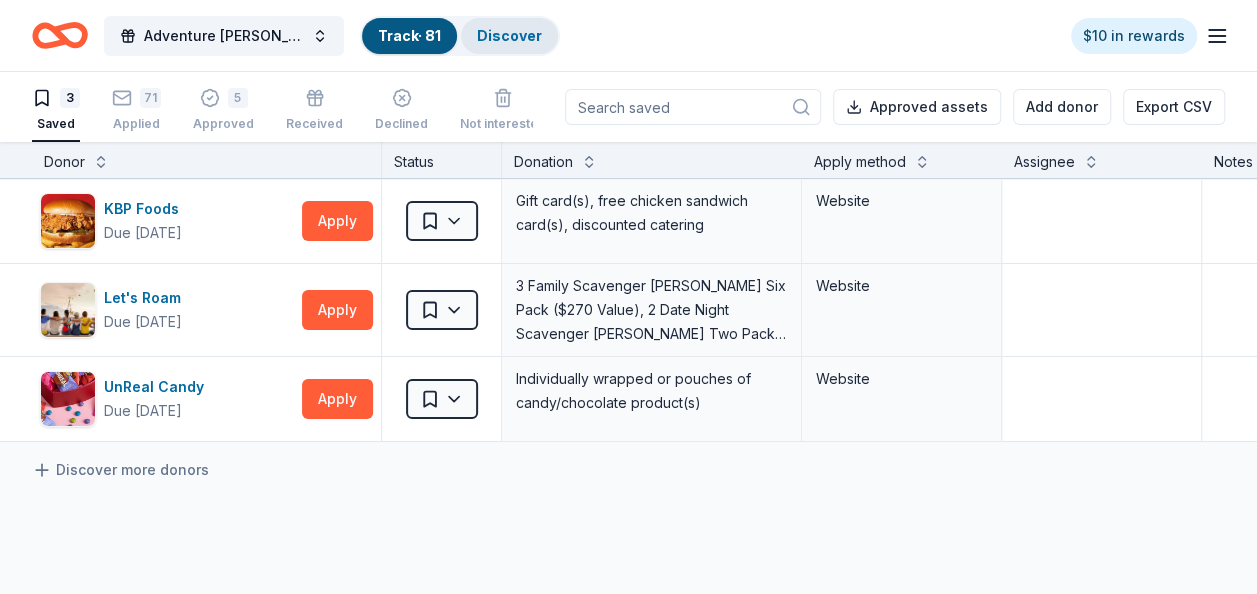 click on "Discover" at bounding box center (509, 35) 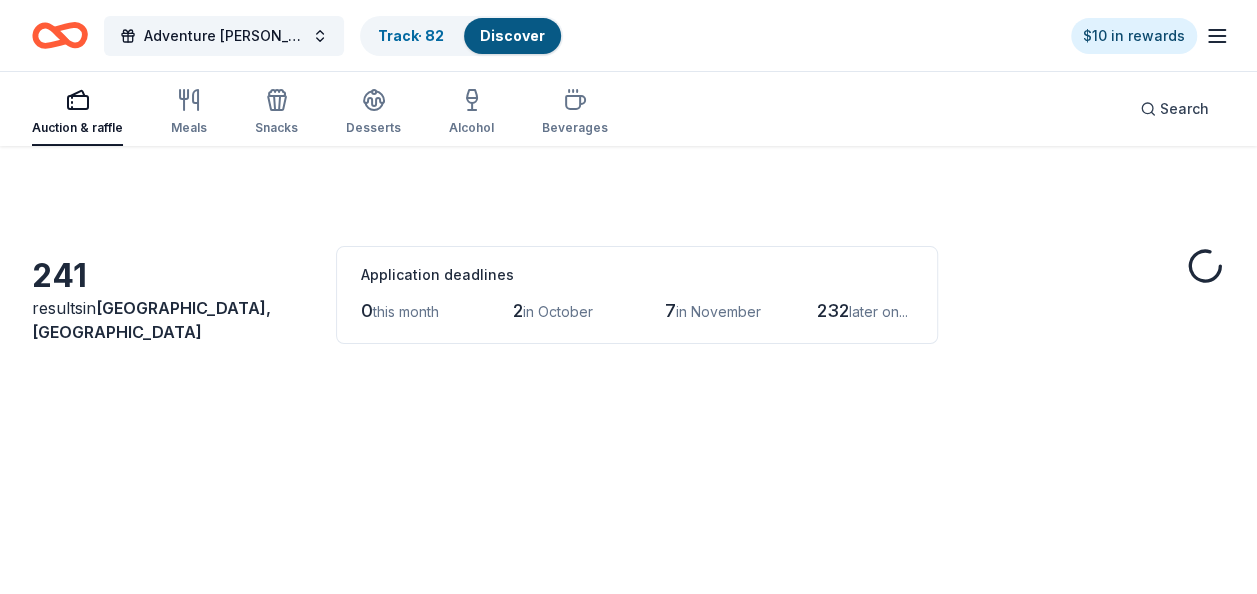 scroll, scrollTop: 0, scrollLeft: 0, axis: both 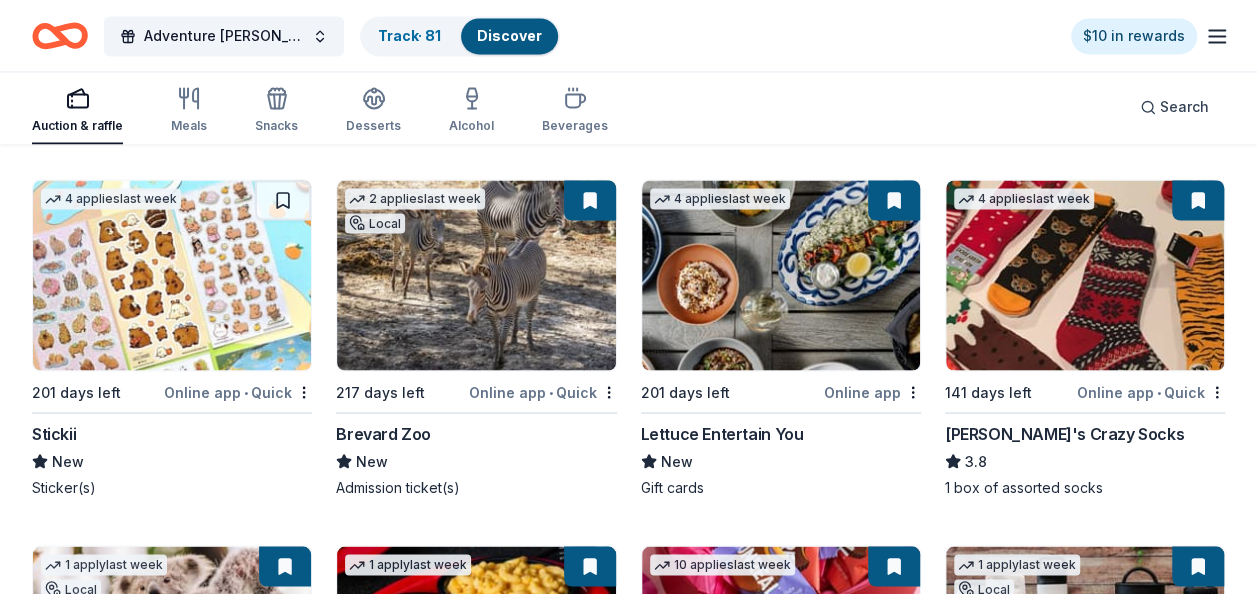 click at bounding box center [172, 275] 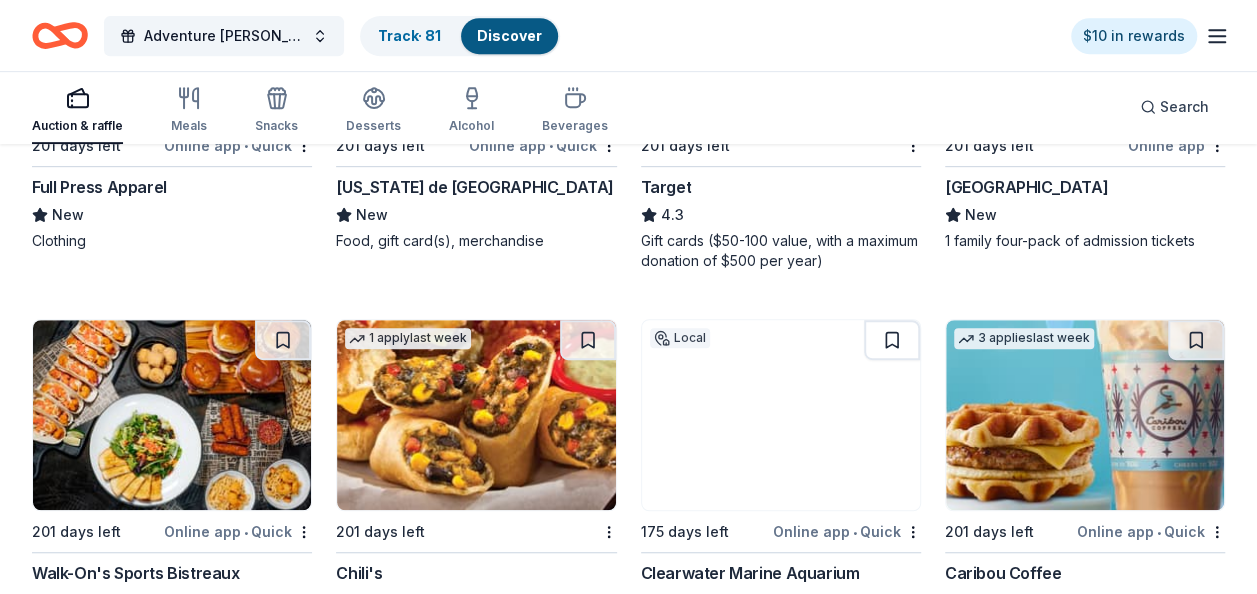 scroll, scrollTop: 8013, scrollLeft: 0, axis: vertical 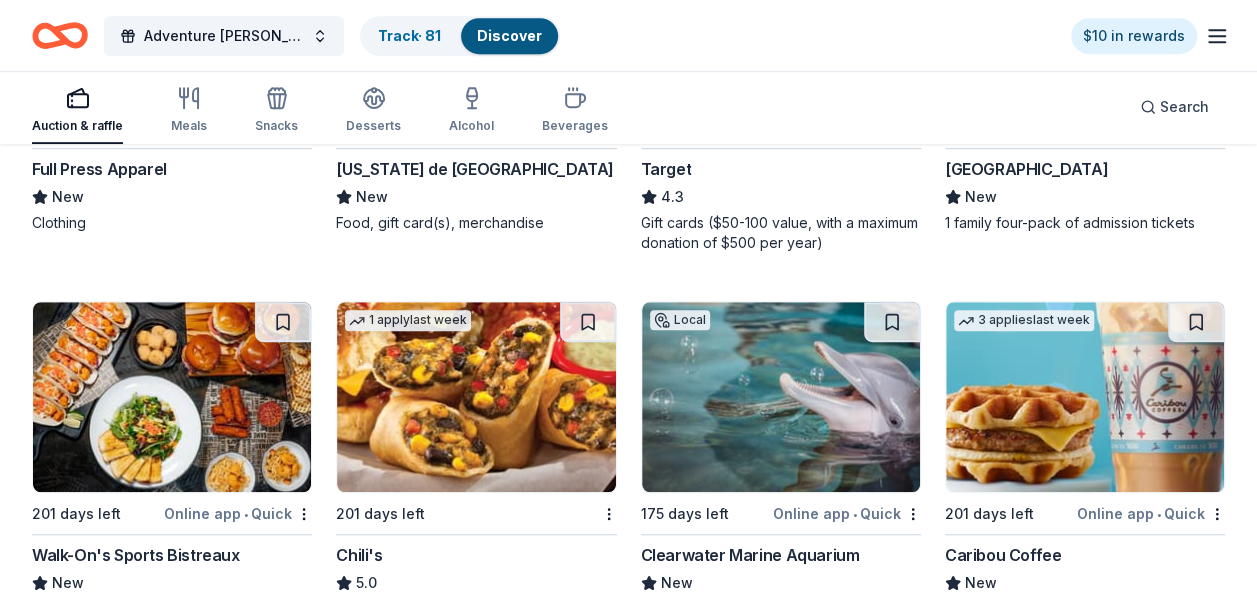click at bounding box center [781, 397] 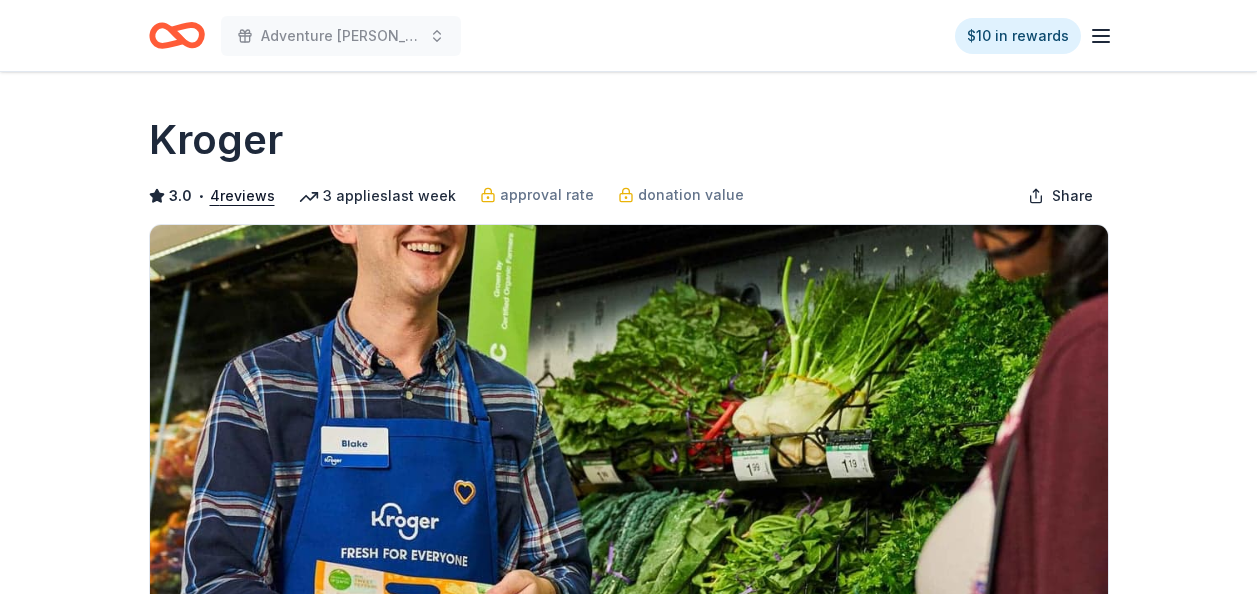 scroll, scrollTop: 0, scrollLeft: 0, axis: both 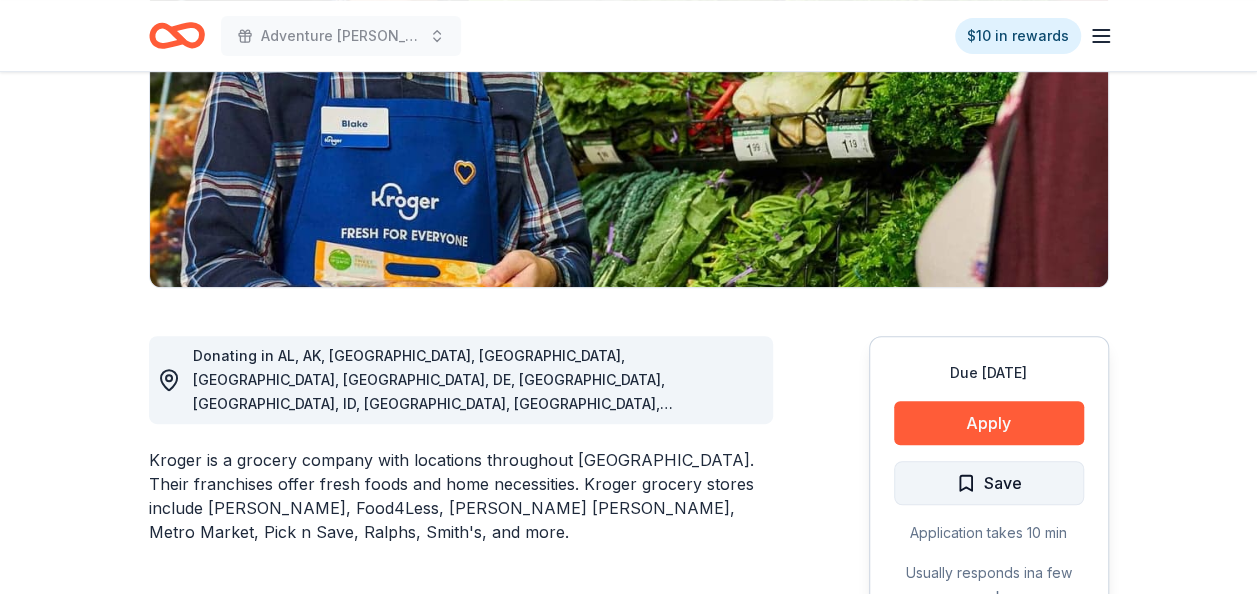 click on "Save" at bounding box center (1003, 483) 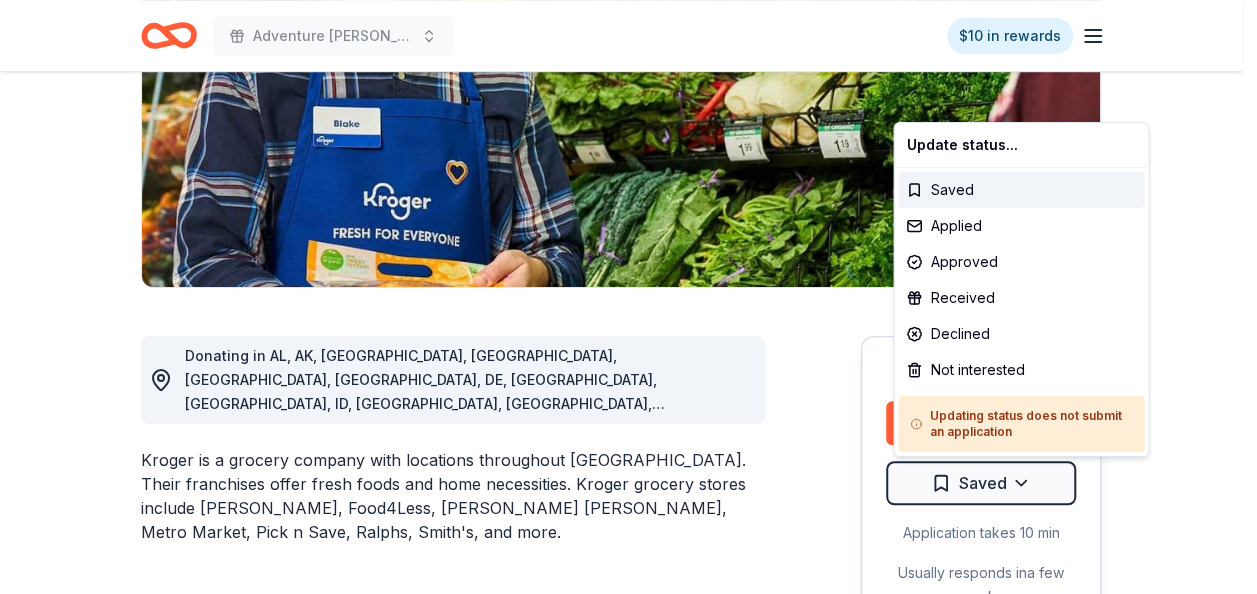 click on "Adventure [PERSON_NAME] Tees Off Against [MEDICAL_DATA]-Fairways For Fighters $10 in rewards Due [DATE] Share Kroger 3.0 • 4  reviews 3   applies  last week approval rate donation value Share Donating in [GEOGRAPHIC_DATA], [GEOGRAPHIC_DATA], [GEOGRAPHIC_DATA], [GEOGRAPHIC_DATA], [GEOGRAPHIC_DATA], [GEOGRAPHIC_DATA], [GEOGRAPHIC_DATA], [GEOGRAPHIC_DATA], [GEOGRAPHIC_DATA], [GEOGRAPHIC_DATA], [GEOGRAPHIC_DATA], [GEOGRAPHIC_DATA], [GEOGRAPHIC_DATA], [GEOGRAPHIC_DATA], [GEOGRAPHIC_DATA], MD, [GEOGRAPHIC_DATA], [GEOGRAPHIC_DATA], [GEOGRAPHIC_DATA], [GEOGRAPHIC_DATA], [GEOGRAPHIC_DATA], [GEOGRAPHIC_DATA], [GEOGRAPHIC_DATA], [GEOGRAPHIC_DATA], [GEOGRAPHIC_DATA], [GEOGRAPHIC_DATA], [GEOGRAPHIC_DATA], [GEOGRAPHIC_DATA], [GEOGRAPHIC_DATA], [GEOGRAPHIC_DATA], [GEOGRAPHIC_DATA], [GEOGRAPHIC_DATA], [GEOGRAPHIC_DATA], [GEOGRAPHIC_DATA], [GEOGRAPHIC_DATA] Kroger is a grocery company with locations throughout the [GEOGRAPHIC_DATA]. Their franchises offer fresh foods and home necessities. Kroger grocery stores include [PERSON_NAME], Food4Less, [PERSON_NAME] [PERSON_NAME], Metro Market, Pick n Save, Ralphs, Smith's, and more. What they donate Foundation grant, cash donations, sponsorships, gift card(s), Kroger products Alcohol Beverages Desserts Meals Auction & raffle Snacks Donation is small & easy to send to guests Who they donate to  Preferred Supports organizations focused on Zero Hunger, Zero Waste, Diversity & Inclusion, Health & Nutrition, and Stronger Communities Environment & Sustainability Health Poverty & Hunger Social Justice Due [DATE]" at bounding box center (628, -23) 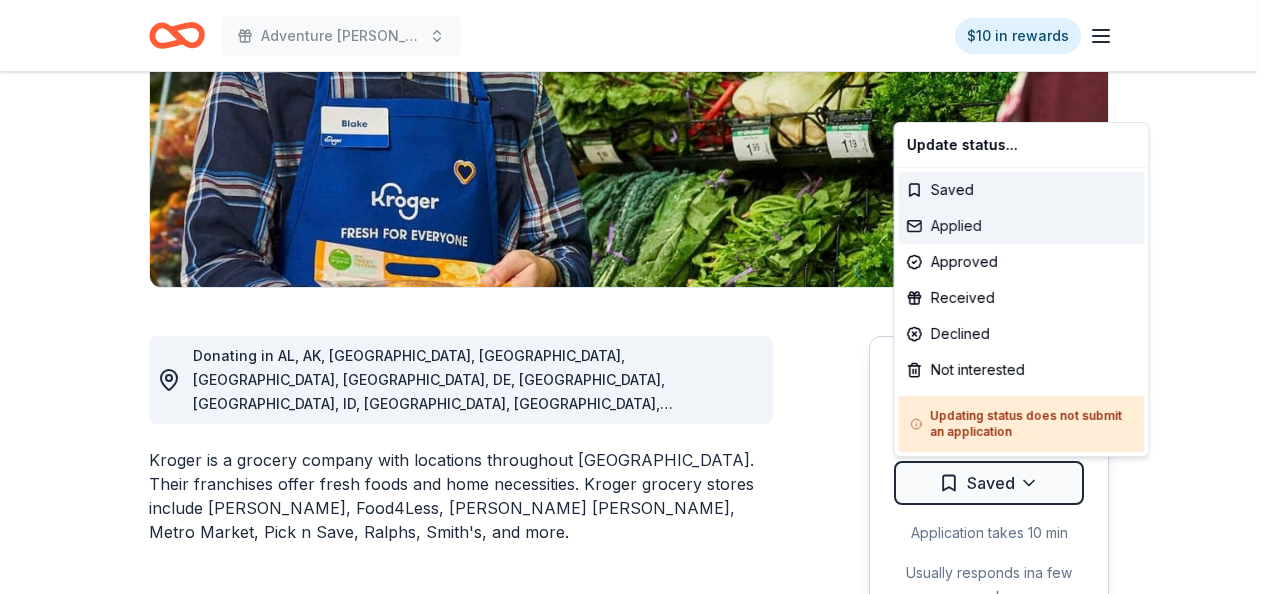 click on "Applied" at bounding box center (1021, 226) 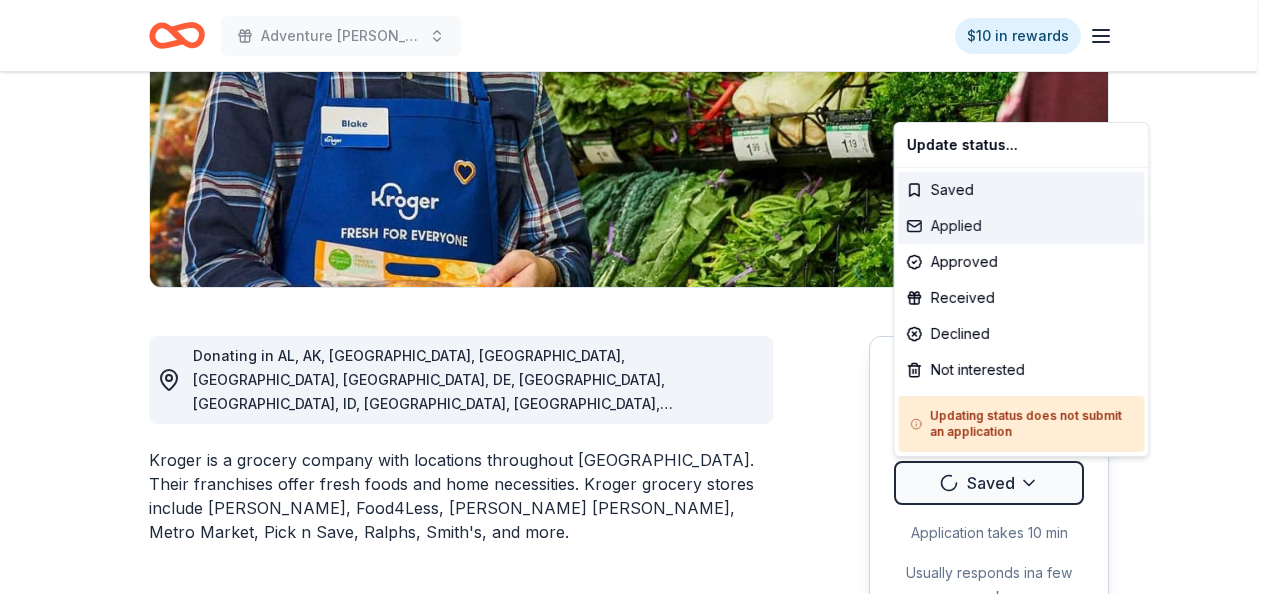 scroll, scrollTop: 0, scrollLeft: 0, axis: both 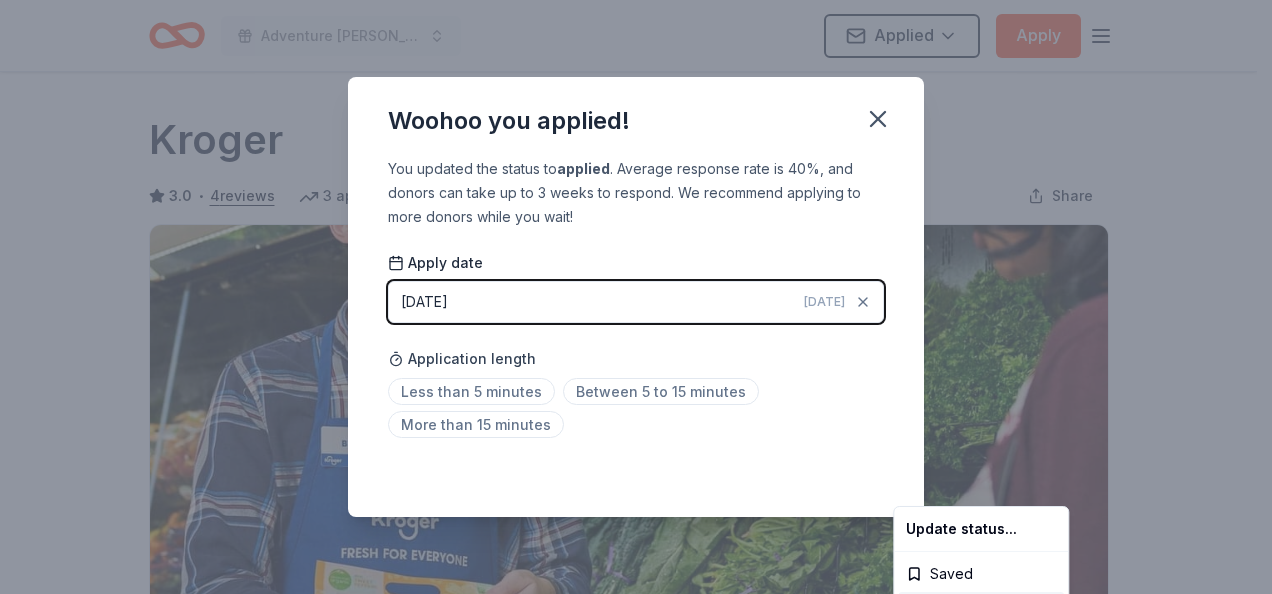click on "Adventure Ted Tees Off Against Childhood Cancer-Fairways For Fighters Applied Apply Due in 203 days Share Kroger 3.0 • 4  reviews 3   applies  last week approval rate donation value Share Donating in AL, AK, AR, AZ, CA, CO, DE, FL, GA, ID, IL, IN, KS, KY, LA, MD, MI, MS, MO, MT, NE, NV, NM, NC, OH, OR, SC, TN, TX, UT, VA, WA, WV, WI, WY Kroger is a grocery company with locations throughout the United States. Their franchises offer fresh foods and home necessities. Kroger grocery stores include Baker's, Food4Less, Fred Meyer, Metro Market, Pick n Save, Ralphs, Smith's, and more. What they donate Foundation grant, cash donations, sponsorships, gift card(s), Kroger products Alcohol Beverages Desserts Meals Auction & raffle Snacks Donation is small & easy to send to guests Who they donate to  Preferred Supports organizations focused on Zero Hunger, Zero Waste, Diversity & Inclusion, Health & Nutrition, and Stronger Communities Environment & Sustainability Health Poverty & Hunger Social Justice Due in 203 days %" at bounding box center (636, 297) 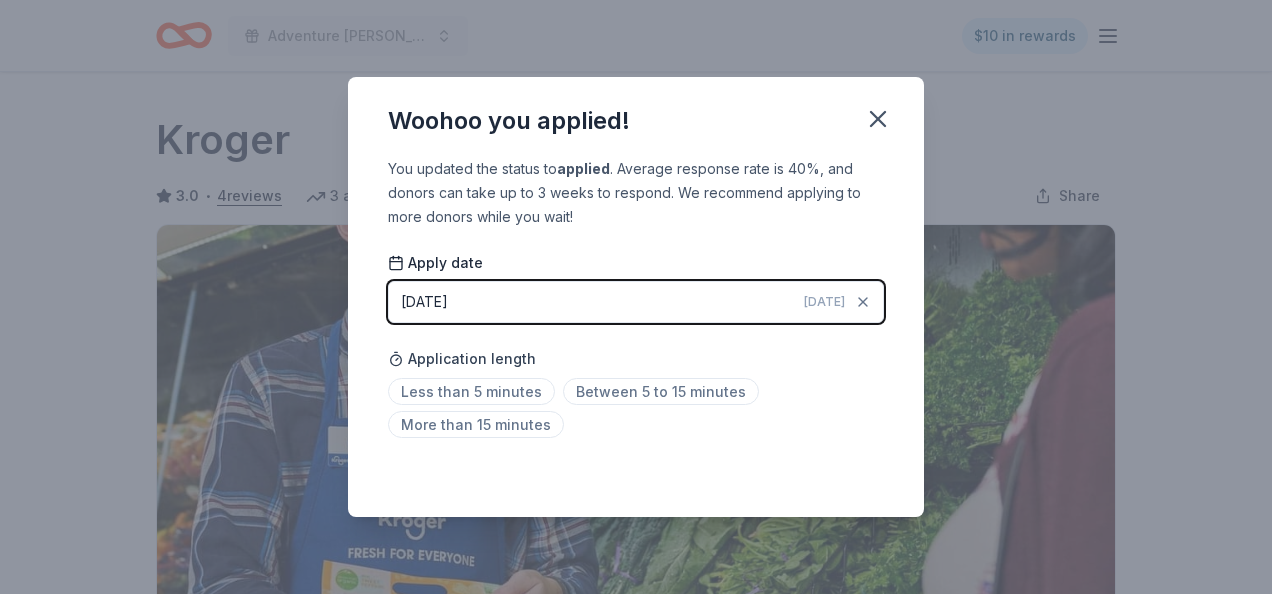 scroll, scrollTop: 505, scrollLeft: 0, axis: vertical 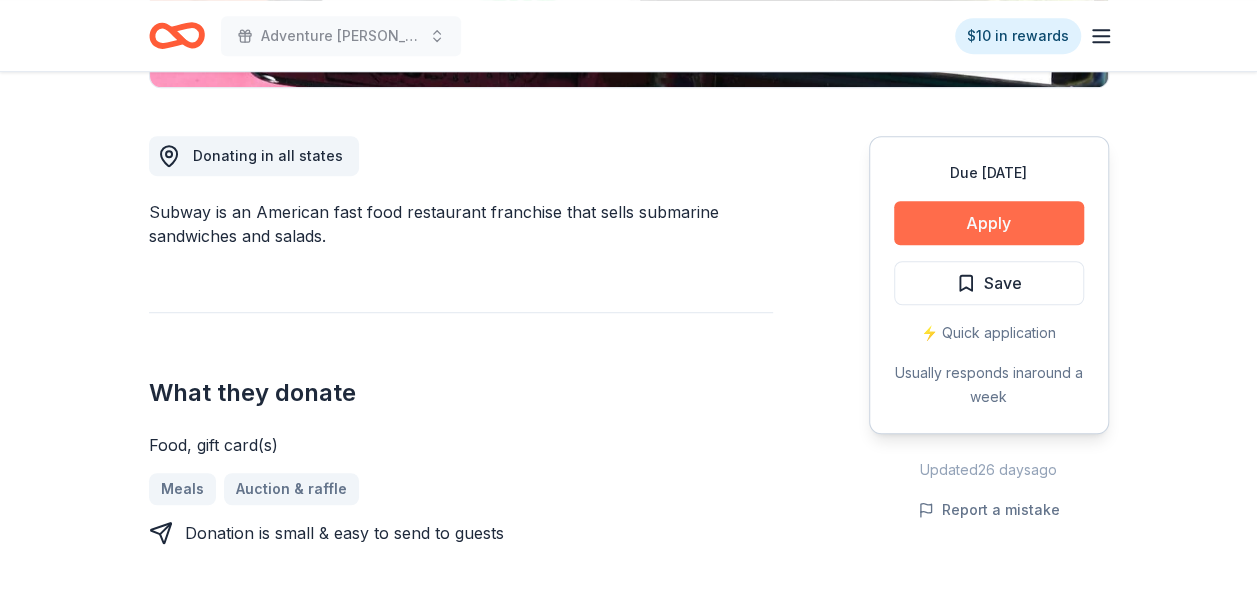 click on "Apply" at bounding box center (989, 223) 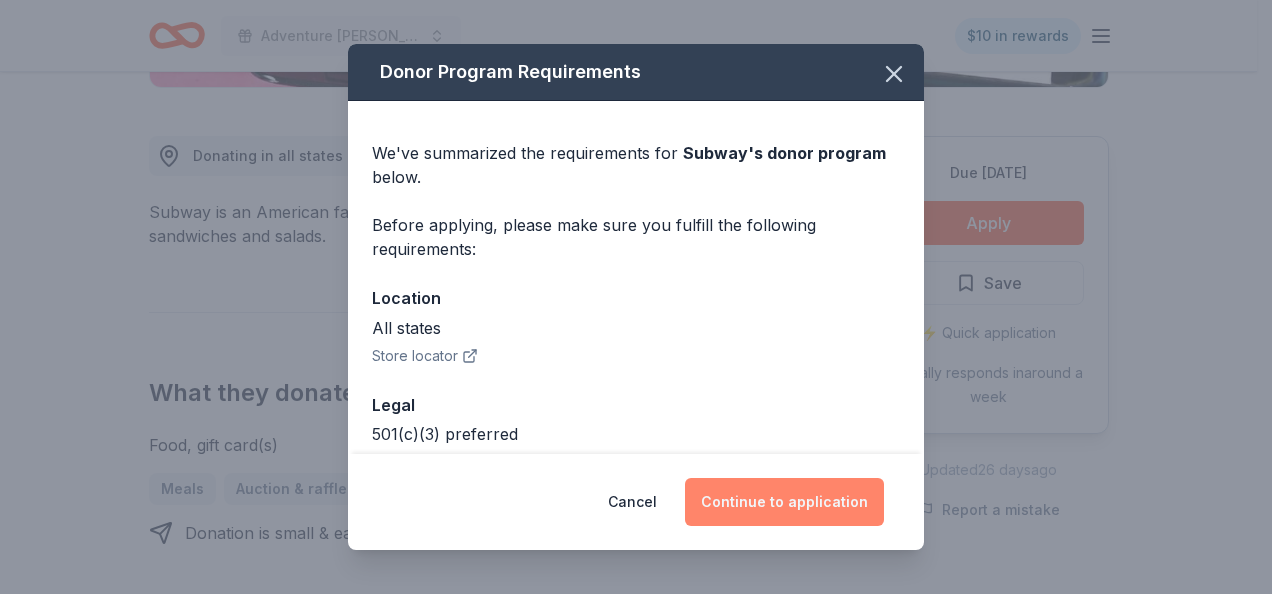 click on "Continue to application" at bounding box center [784, 502] 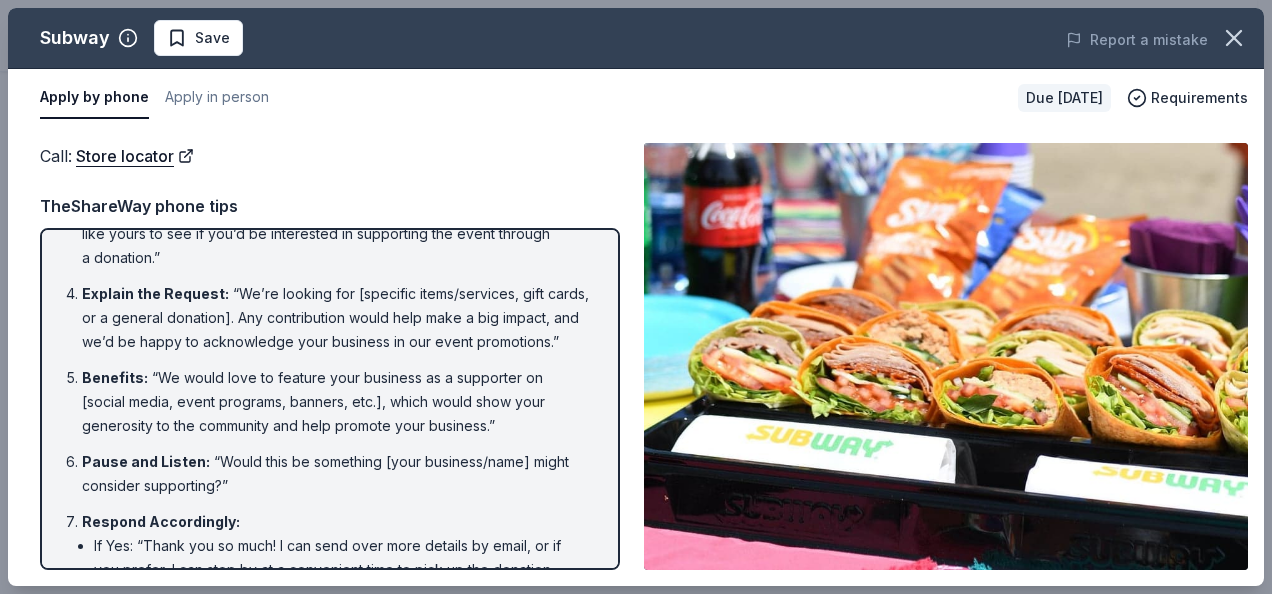 scroll, scrollTop: 280, scrollLeft: 0, axis: vertical 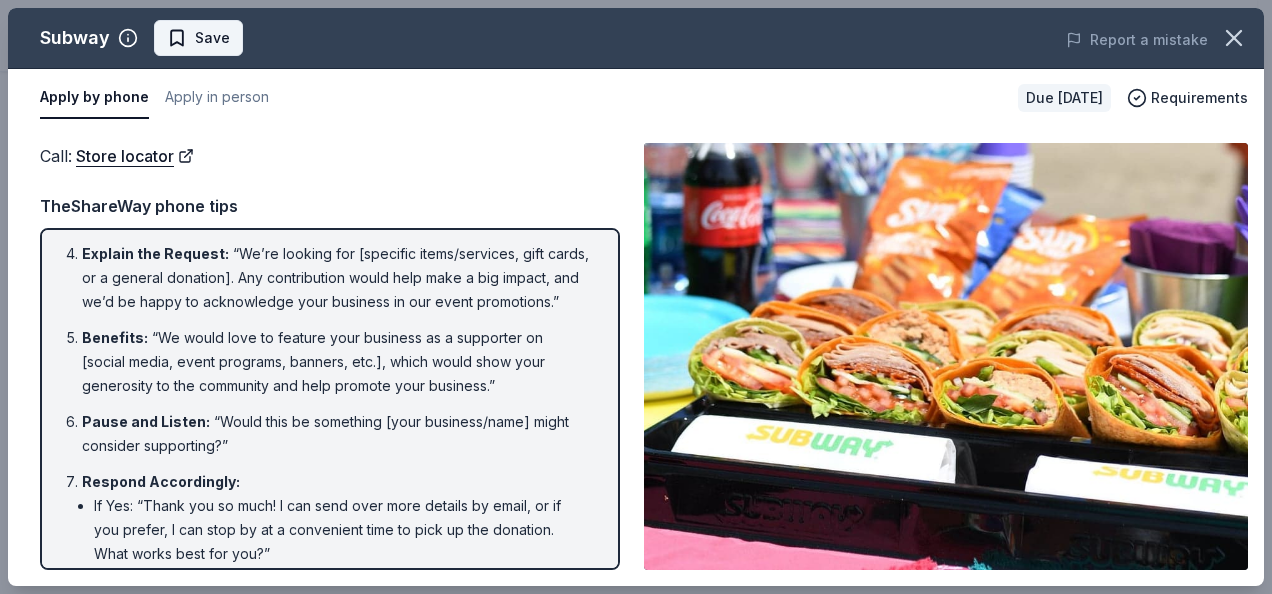 click on "Save" at bounding box center [212, 38] 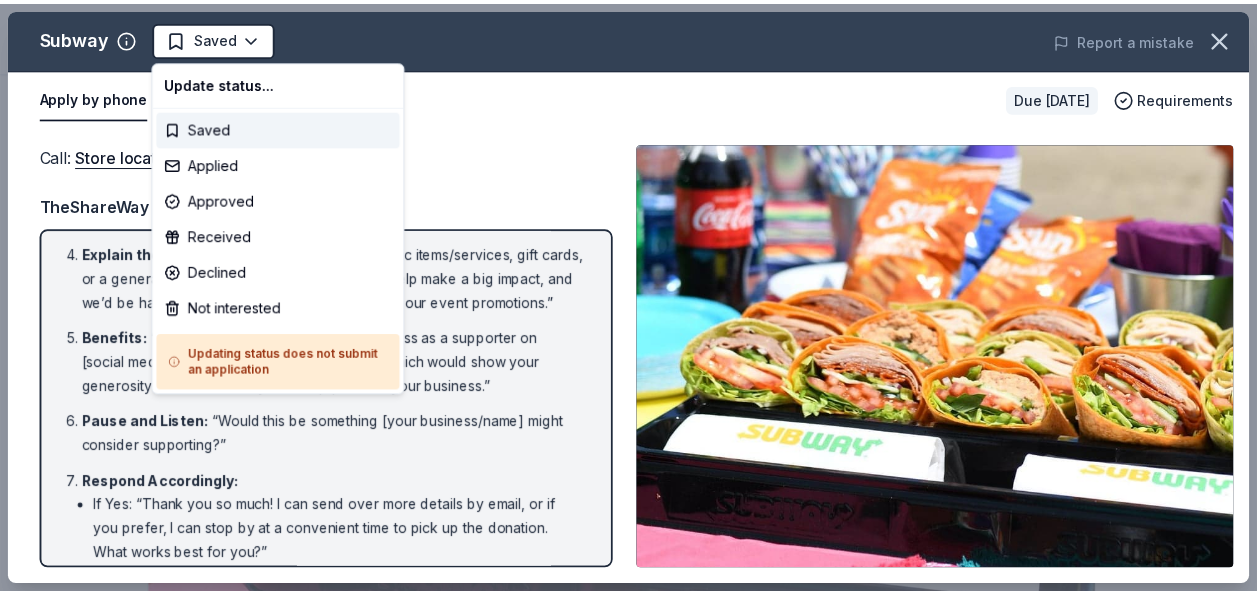 scroll, scrollTop: 0, scrollLeft: 0, axis: both 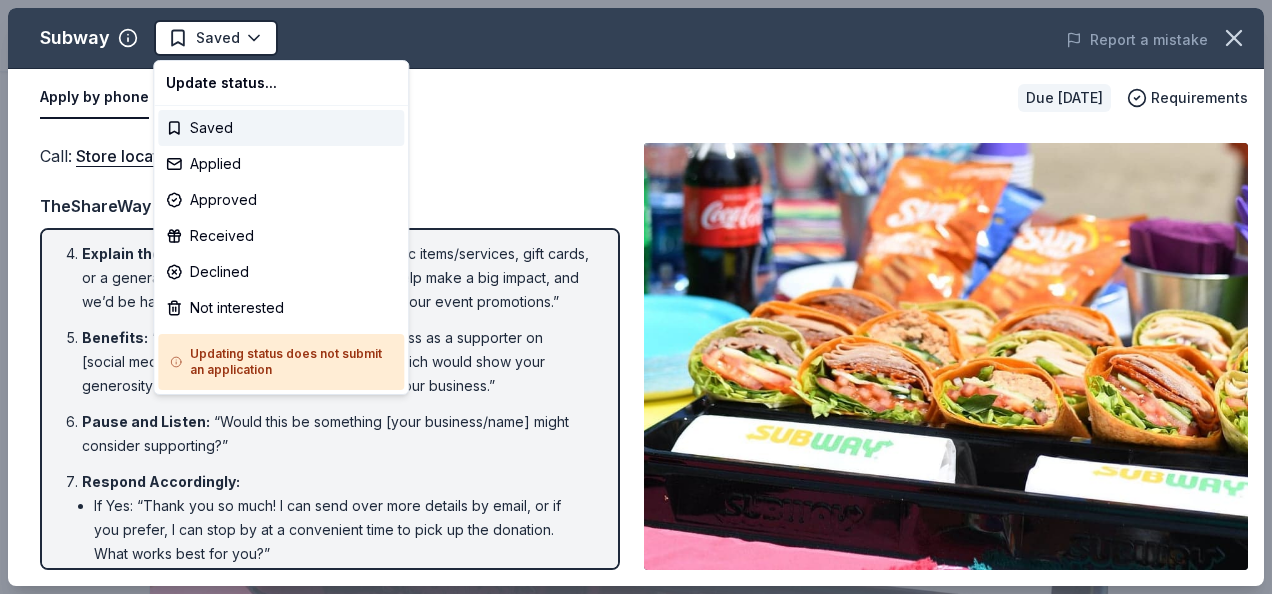 click on "Adventure Ted Tees Off Against Childhood Cancer-Fairways For Fighters Saved Apply Due in 201 days Share Subway 5.0 • 3  reviews approval rate donation value Share Donating in all states Subway is an American fast food restaurant franchise that sells submarine sandwiches and salads. What they donate Food, gift card(s) Meals Auction & raffle Donation is small & easy to send to guests Who they donate to  Preferred 501(c)(3) preferred Due in 201 days Apply Saved ⚡️ Quick application Usually responds in  around a week Updated  26 days  ago Report a mistake approval rate 20 % approved 30 % declined 50 % no response donation value (average) 20% 70% 0% 10% $xx - $xx $xx - $xx $xx - $xx $xx - $xx Upgrade to Pro to view approval rates and average donation values 5.0 • 3  reviews Catholic Academy of Niagara Falls January 2024 • Declined This is more of a grant program. It is better to try at a local level. NSTC May 2023 • Declined Read more Blessings and Wonders Corp. January 2022 • Declined Great See all" at bounding box center [636, 297] 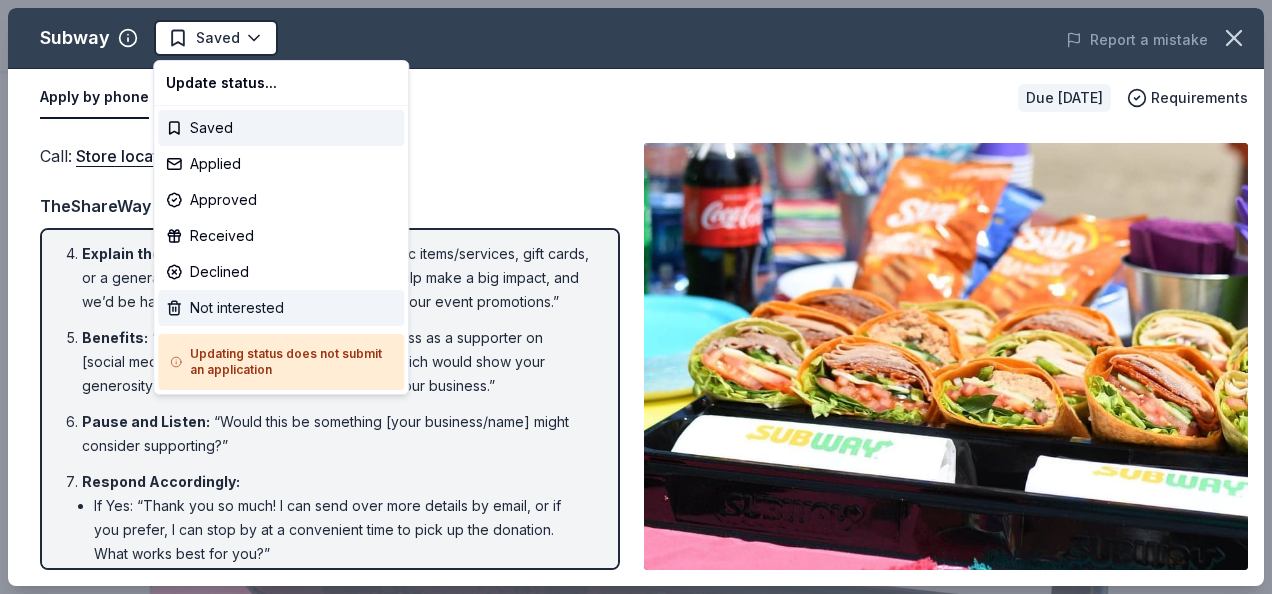 click on "Not interested" at bounding box center [281, 308] 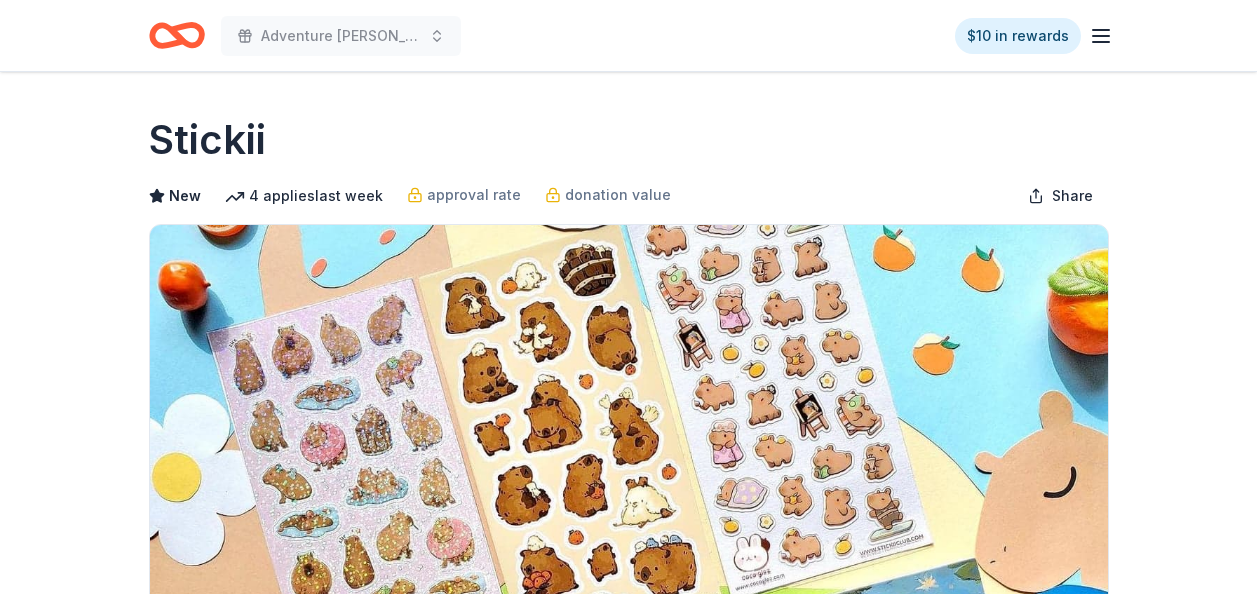 scroll, scrollTop: 0, scrollLeft: 0, axis: both 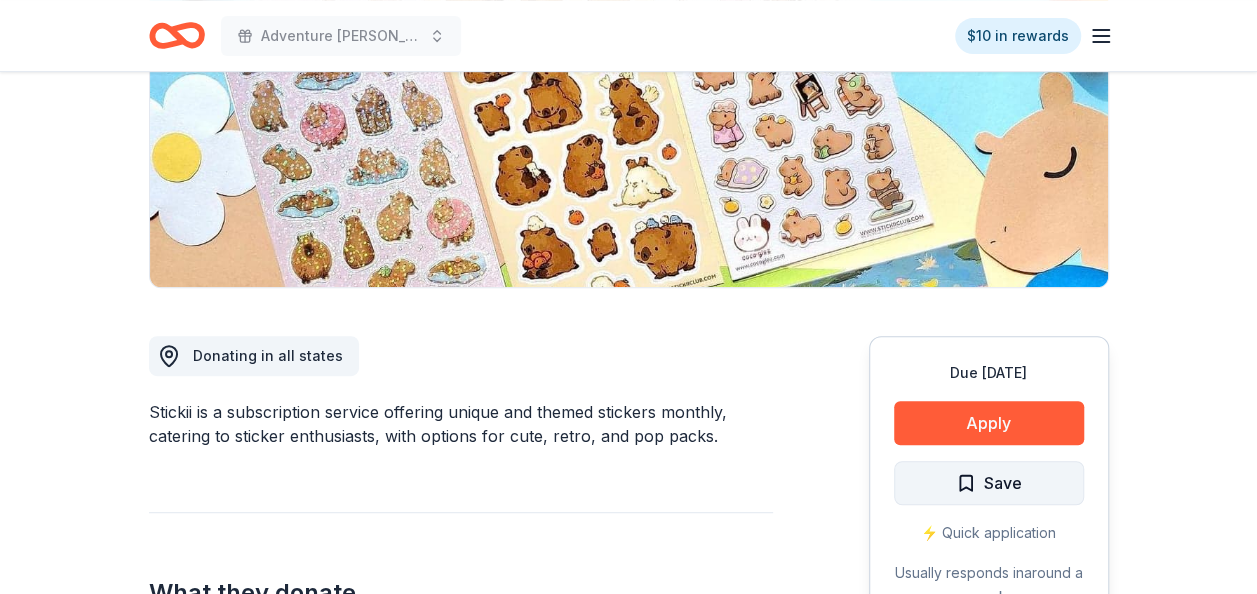 click on "Save" at bounding box center [989, 483] 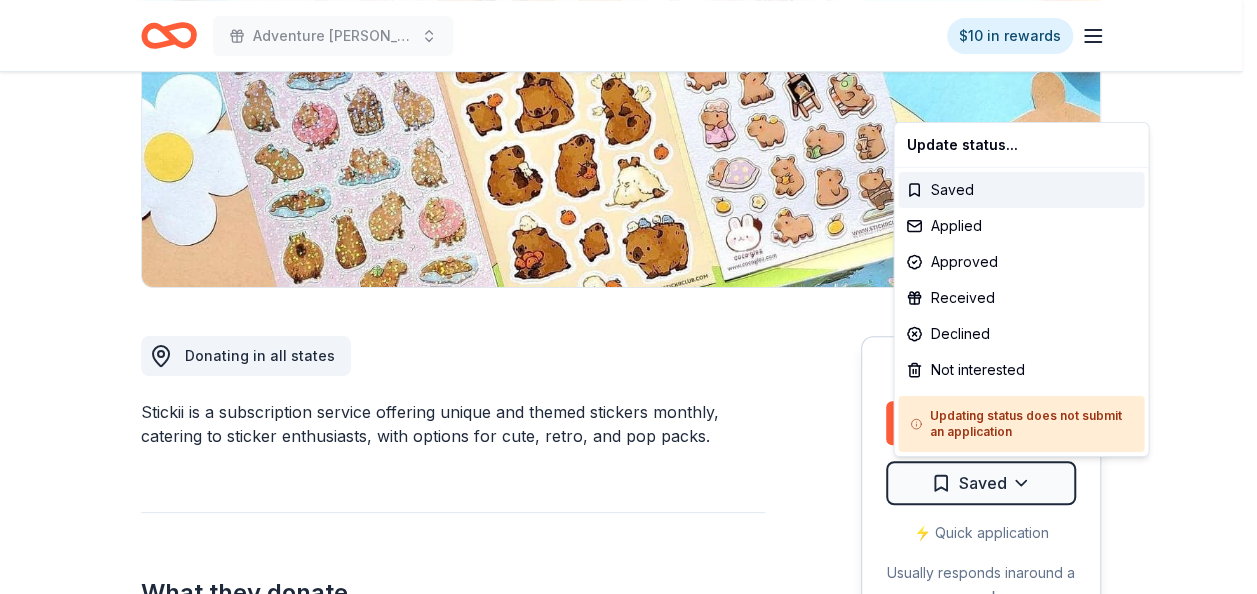 click on "Adventure [PERSON_NAME] Off Against [MEDICAL_DATA]-Fairways For Fighters $10 in rewards Due [DATE] Share Stickii New 4   applies  last week approval rate donation value Share Donating in all states Stickii is a subscription service offering unique and themed stickers monthly, catering to sticker enthusiasts, with options for cute, retro, and pop packs. What they donate Sticker(s) Auction & raffle Donation can be shipped to you Donation is small & easy to send to guests Who they donate to  Preferred Supports organizations that bring the arts to marginalized and underfunded communities of all ages Art & Culture Poverty & Hunger Social Justice 501(c)(3) required Due [DATE] Apply Saved ⚡️ Quick application Usually responds in  around a week Updated  [DATE] Report a mistake approval rate 20 % approved 30 % declined 50 % no response donation value (average) 20% 70% 0% 10% $xx - $xx $xx - $xx $xx - $xx $xx - $xx Upgrade to Pro to view approval rates and average donation values New Leave a review 1" at bounding box center (628, -23) 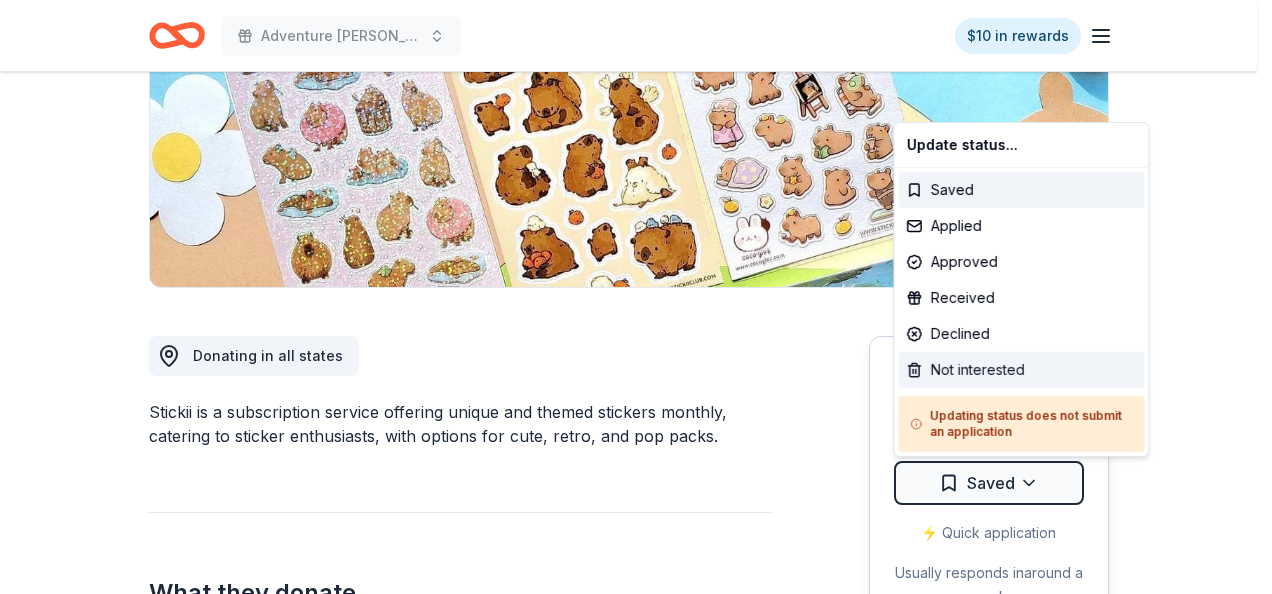click on "Not interested" at bounding box center (1021, 370) 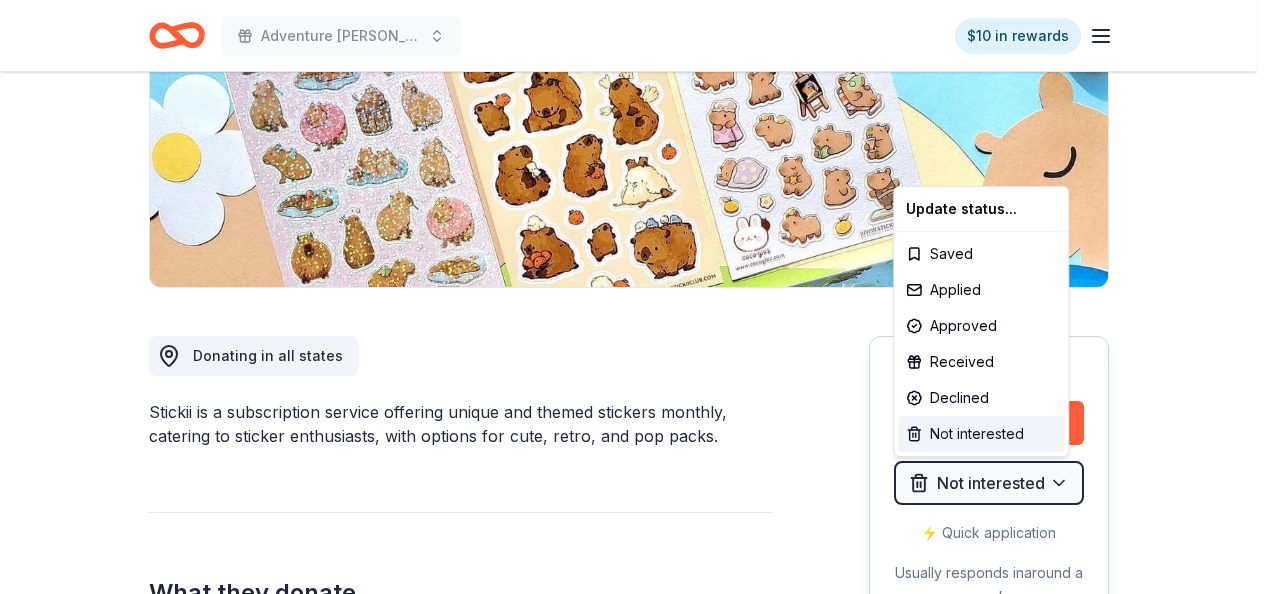click on "Not interested" at bounding box center [981, 434] 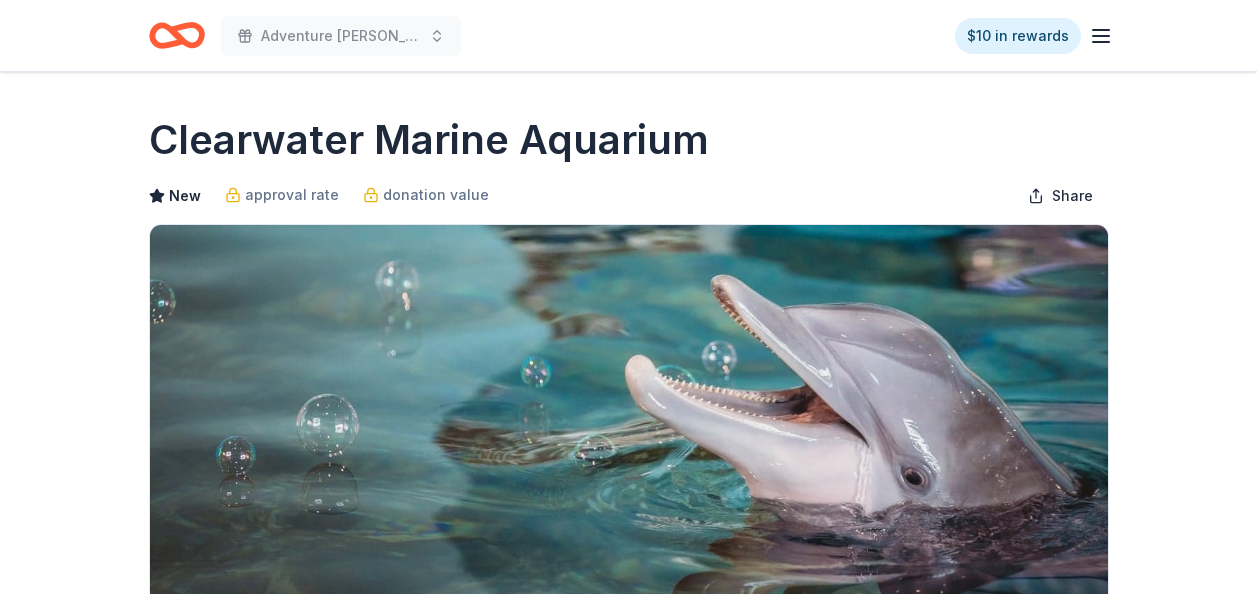 scroll, scrollTop: 0, scrollLeft: 0, axis: both 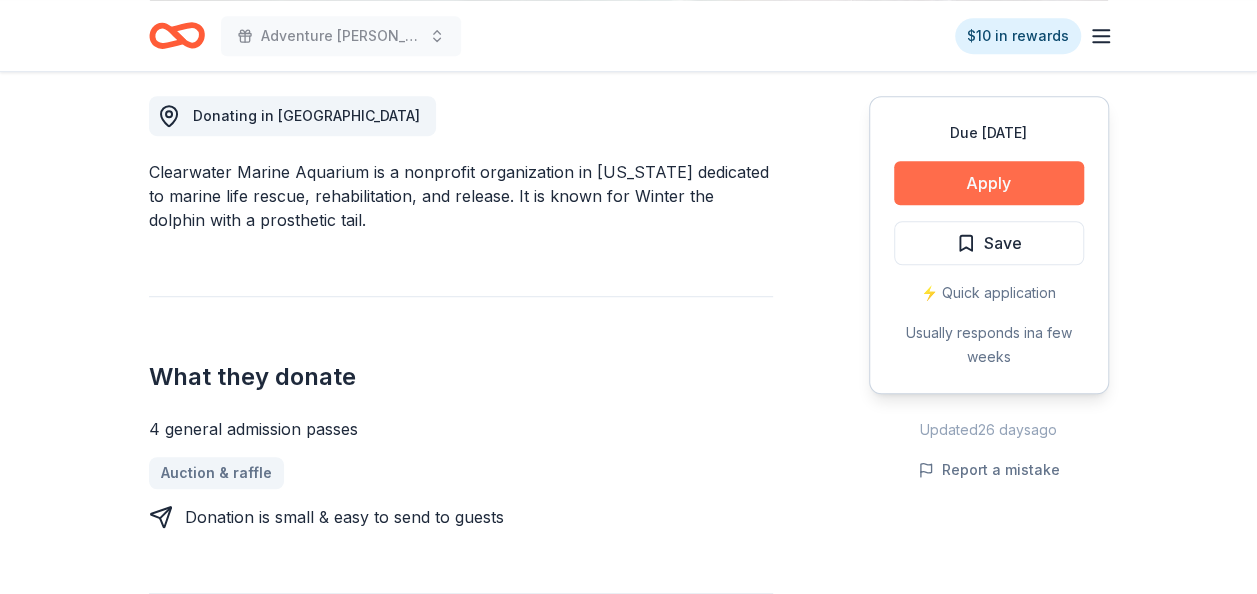 click on "Apply" at bounding box center [989, 183] 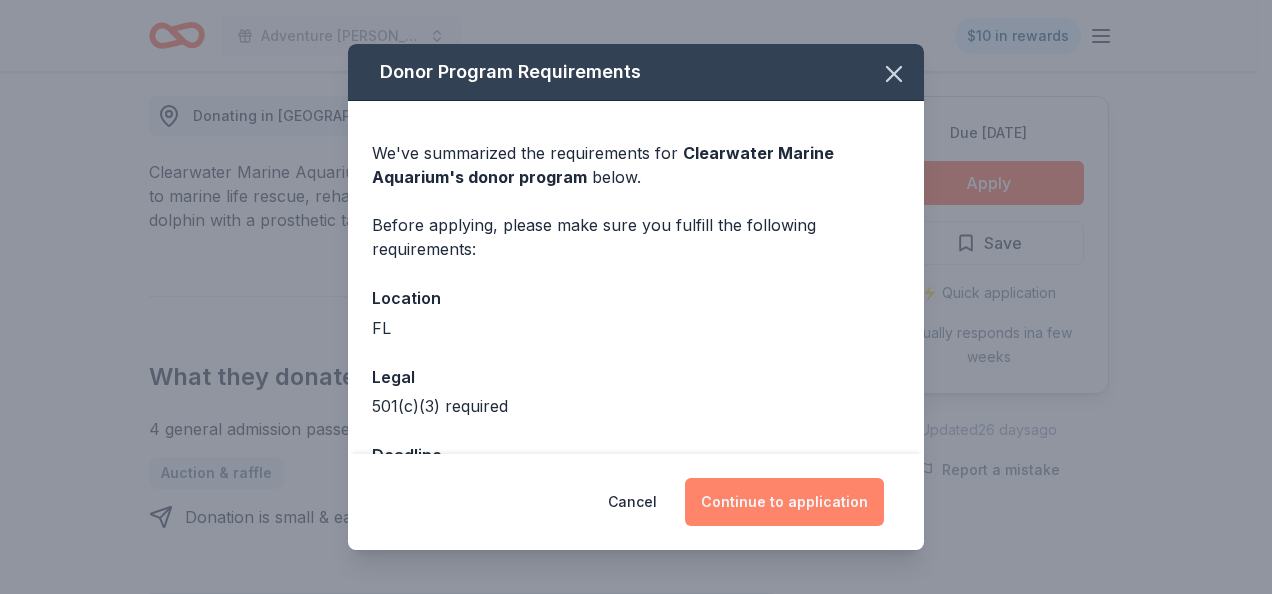 click on "Continue to application" at bounding box center (784, 502) 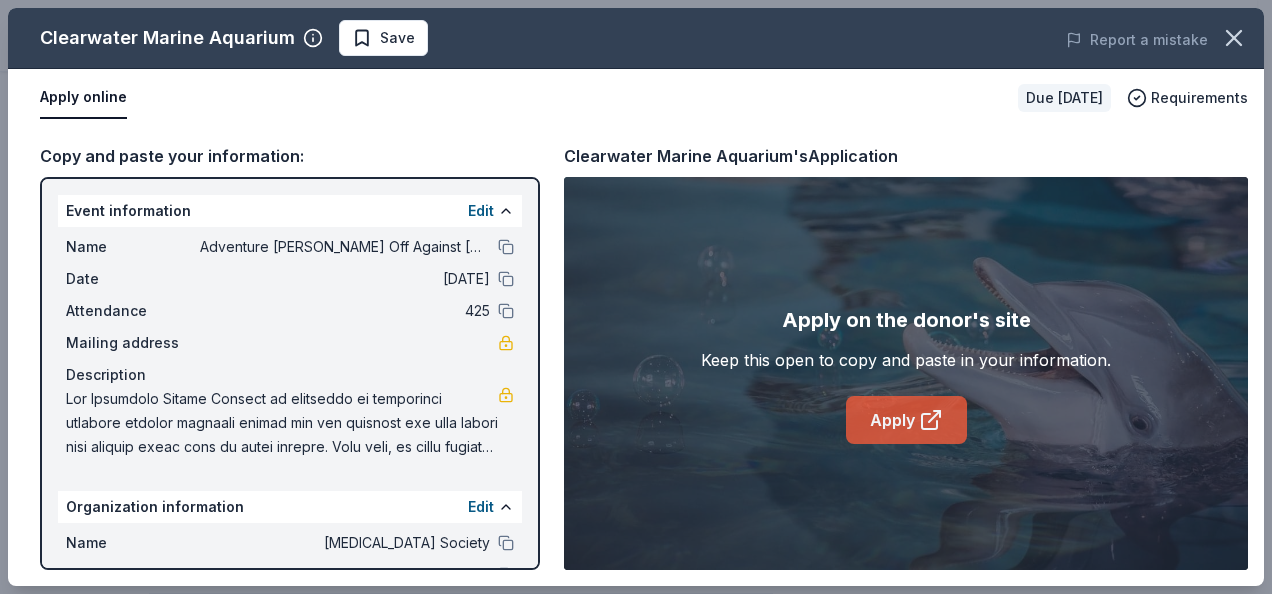 click on "Apply" at bounding box center (906, 420) 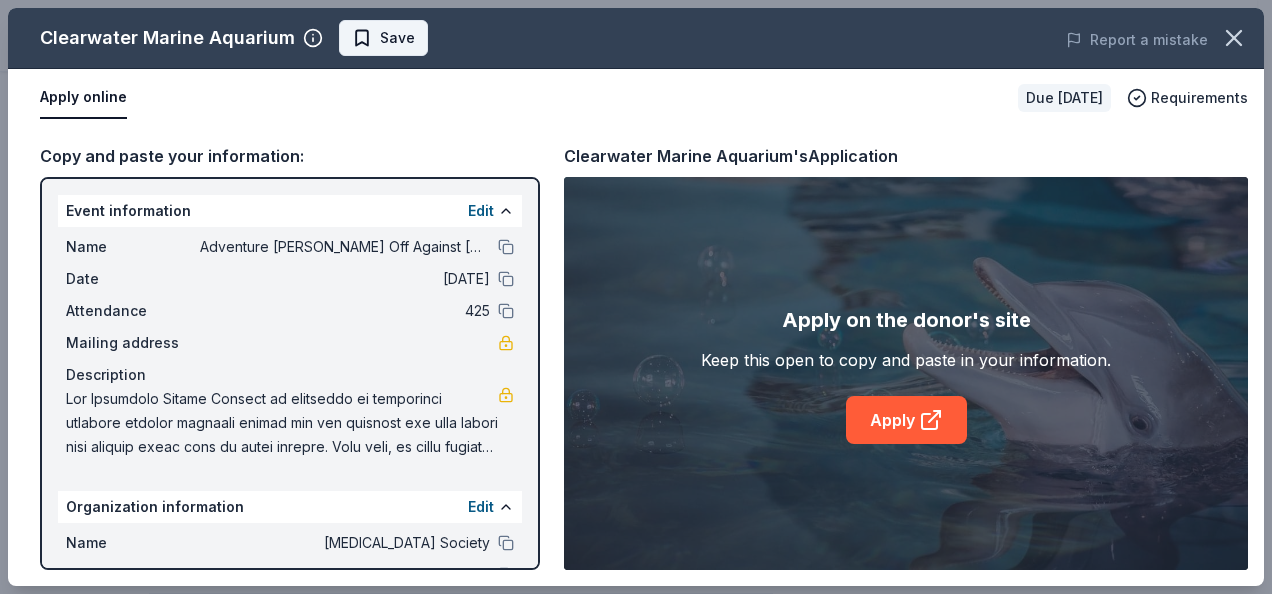 click on "Save" at bounding box center [397, 38] 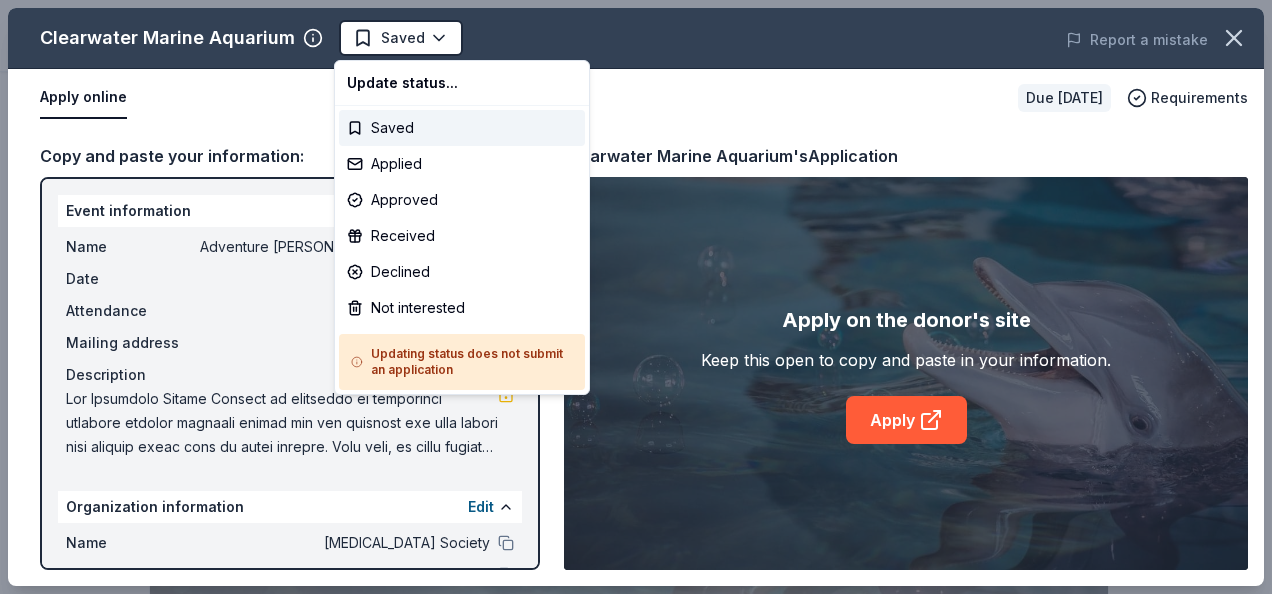 scroll, scrollTop: 0, scrollLeft: 0, axis: both 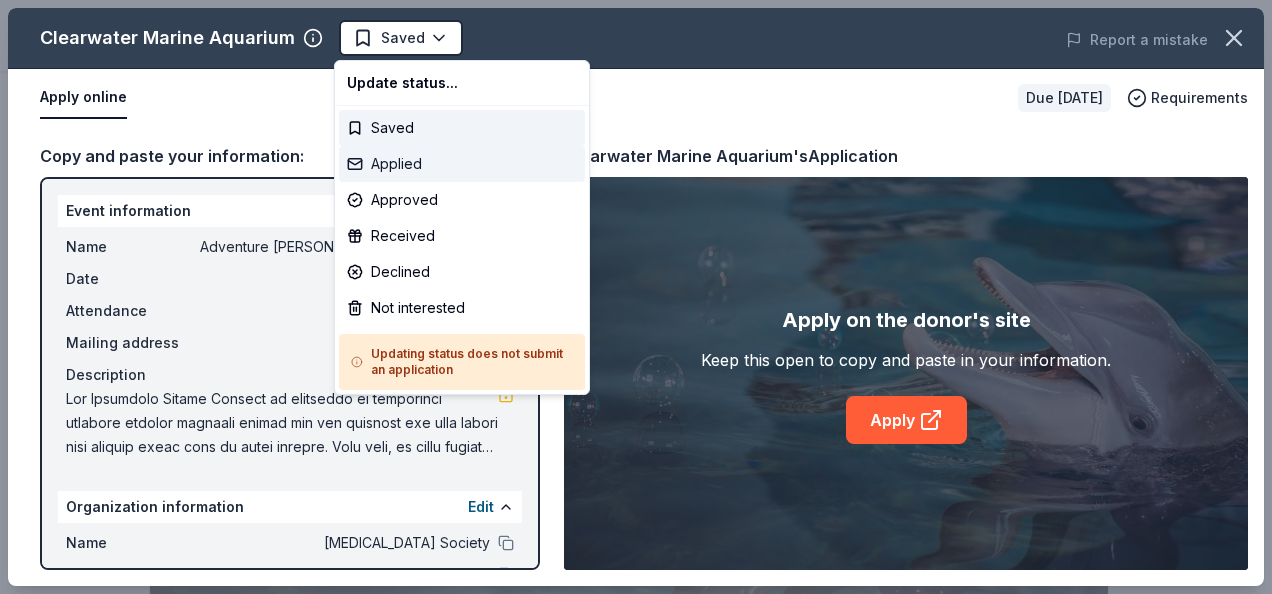 click on "Applied" at bounding box center [462, 164] 